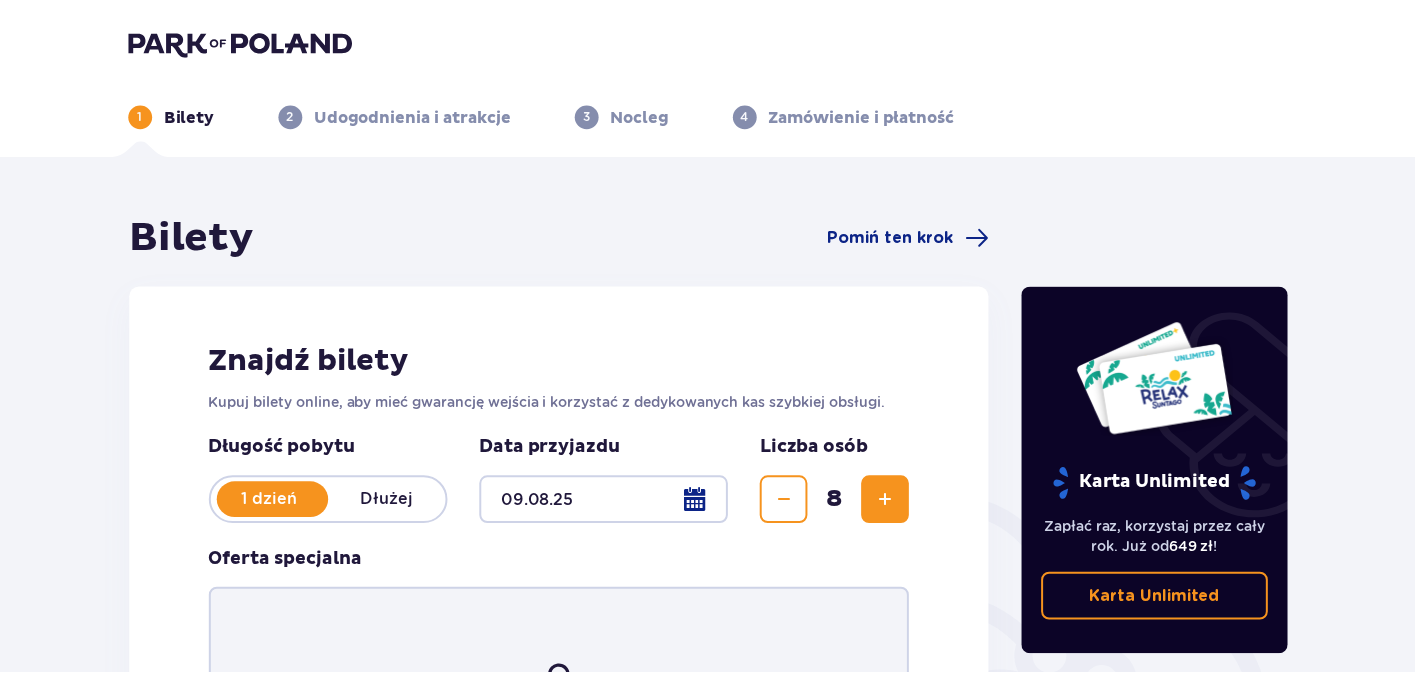 scroll, scrollTop: 0, scrollLeft: 0, axis: both 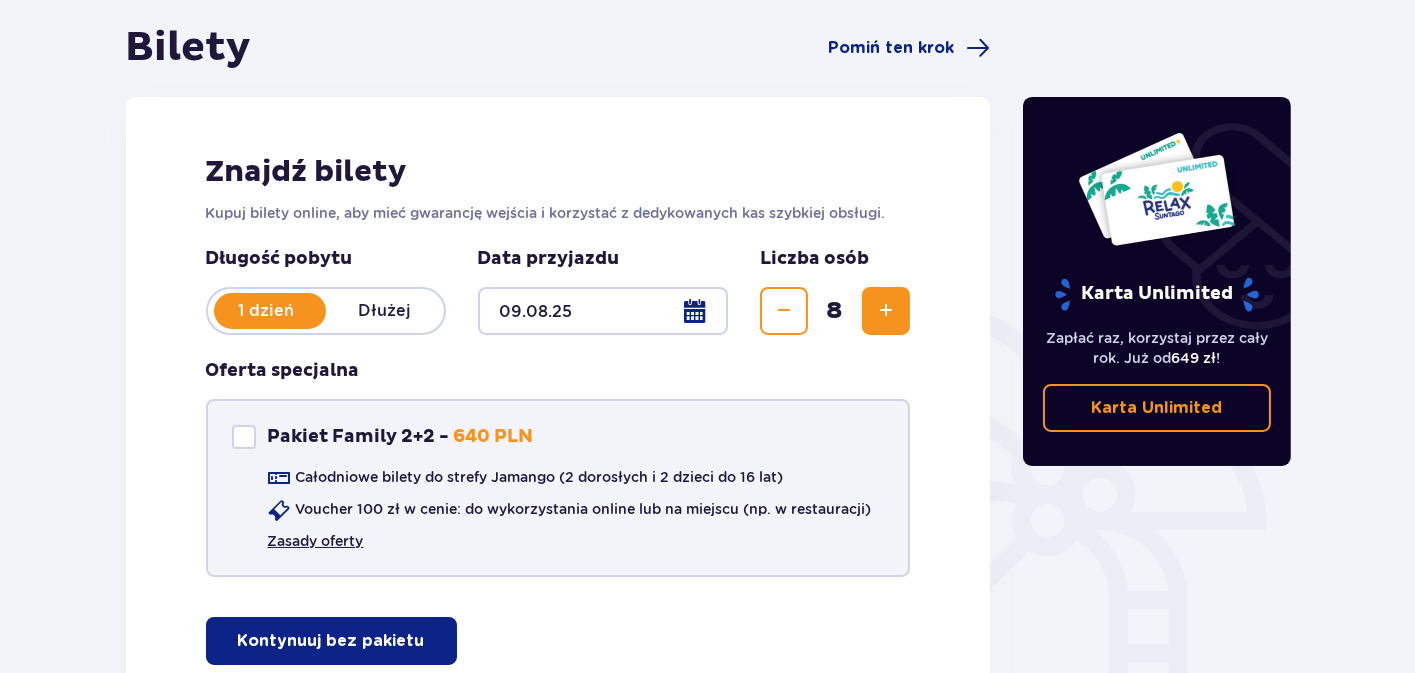 click on "Zasady oferty" at bounding box center (316, 541) 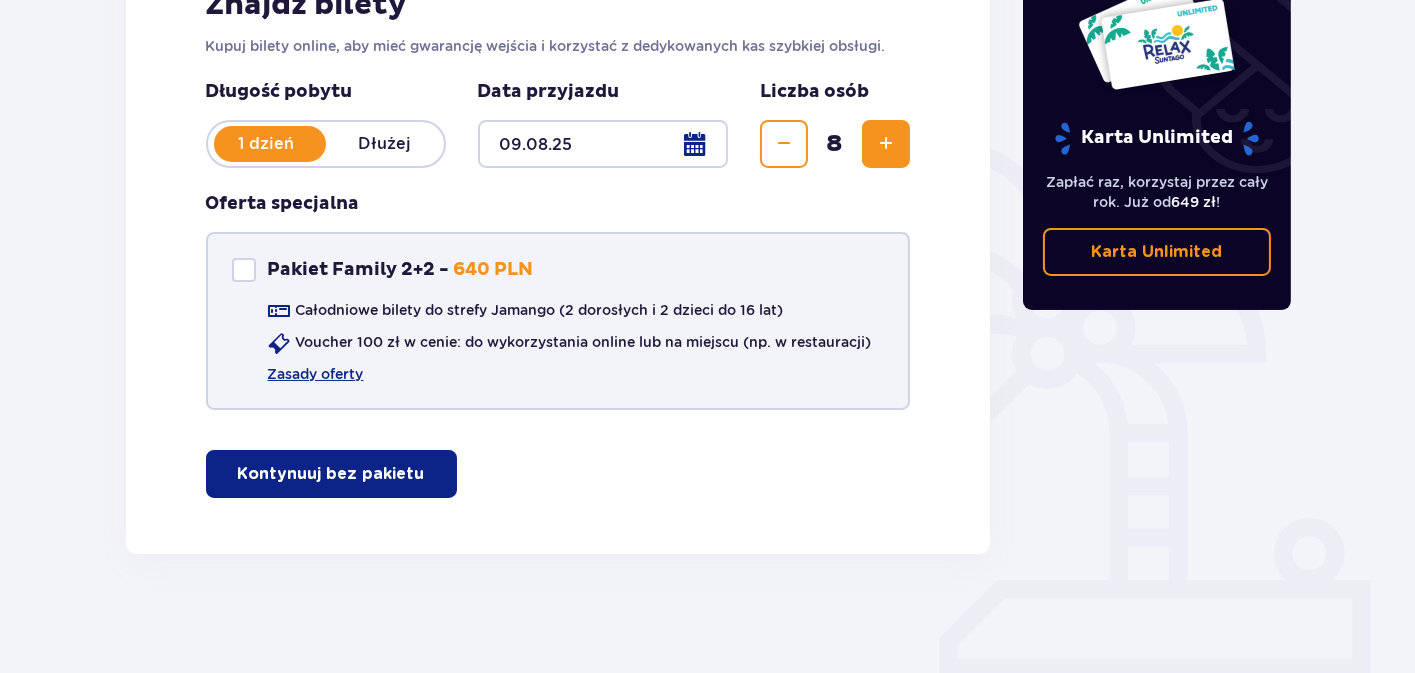 click at bounding box center (244, 270) 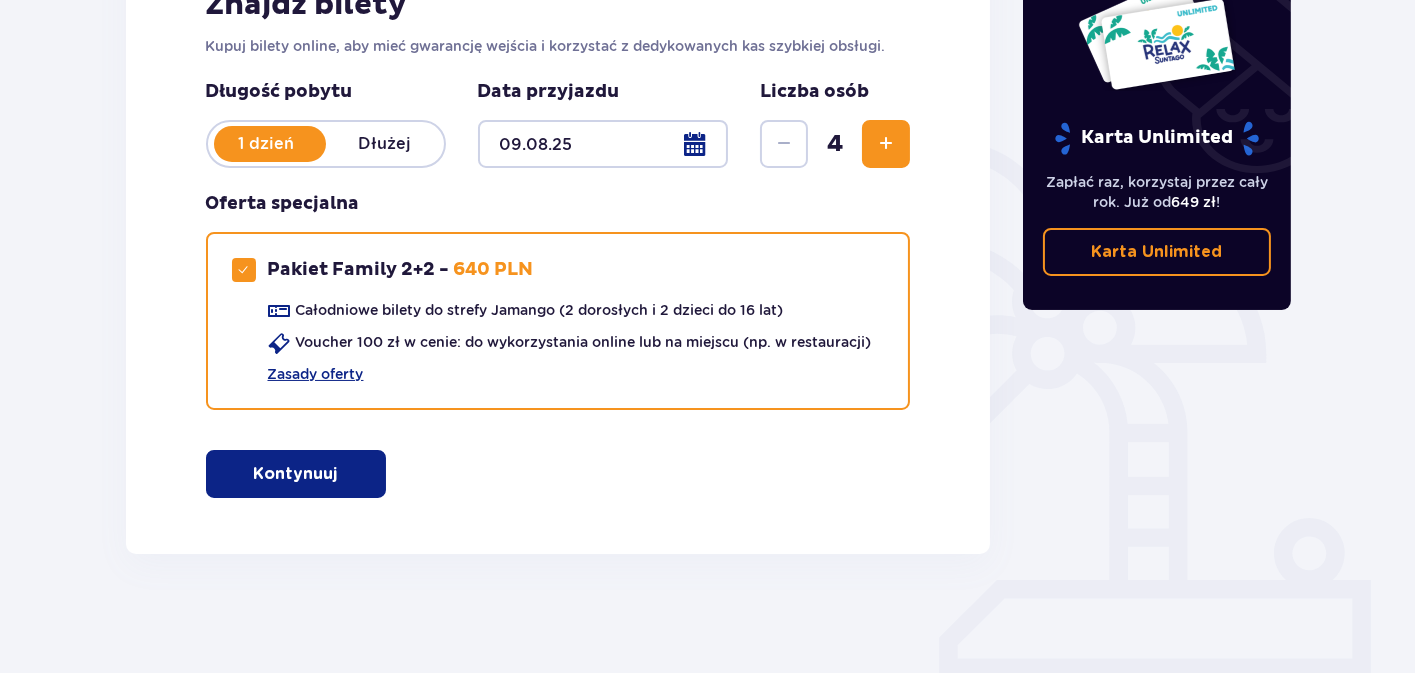 click at bounding box center [342, 474] 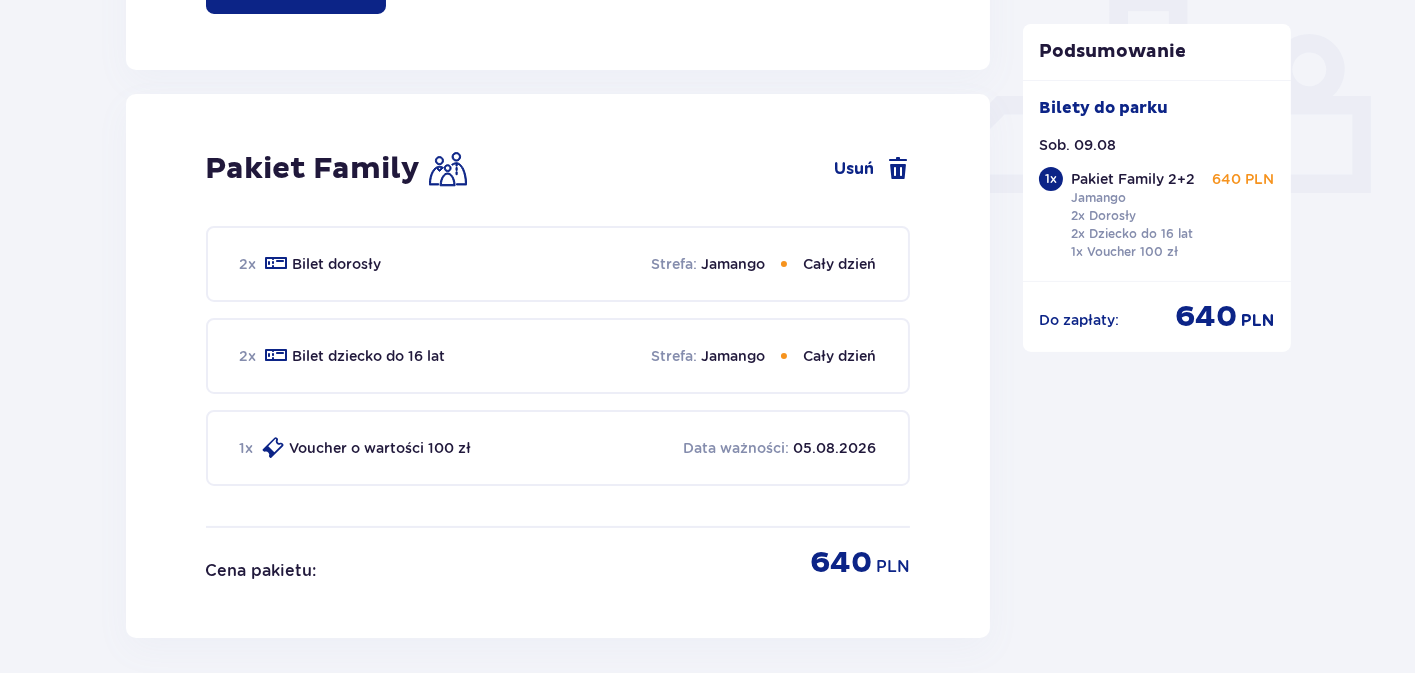 scroll, scrollTop: 909, scrollLeft: 0, axis: vertical 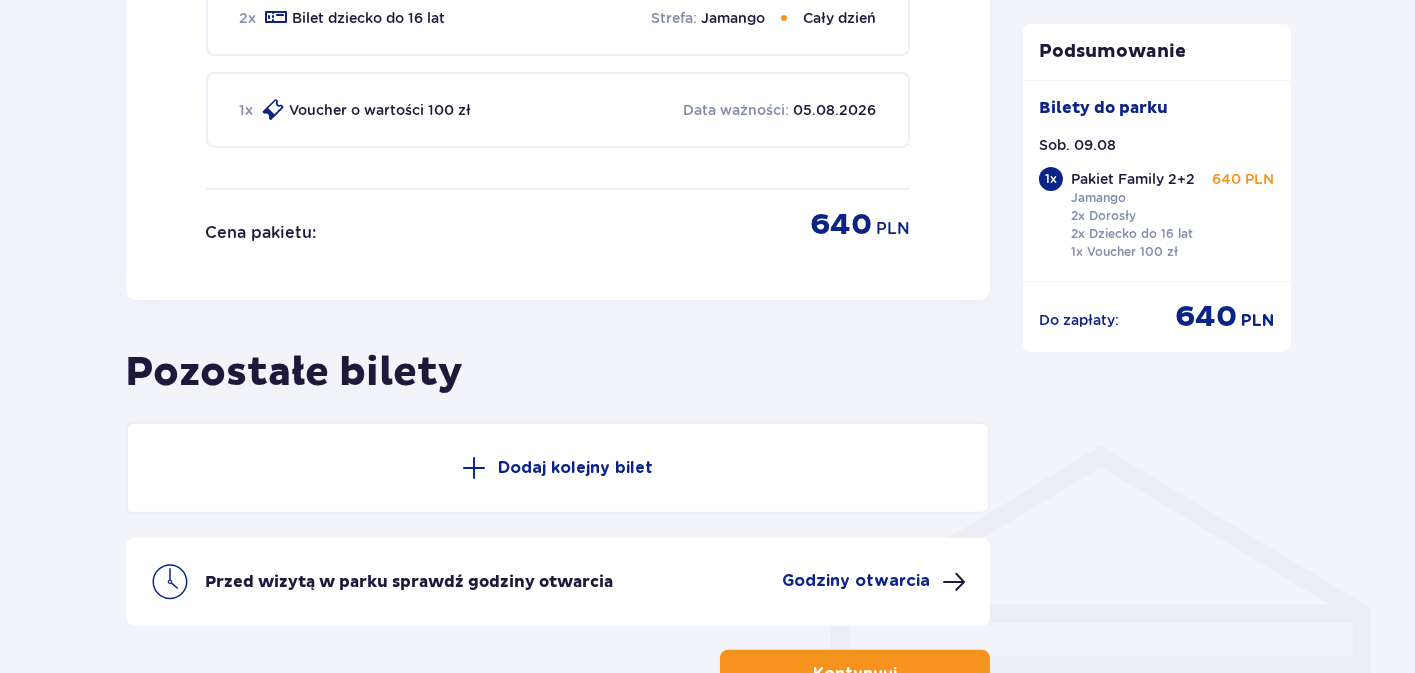click on "Godziny otwarcia" at bounding box center (856, 581) 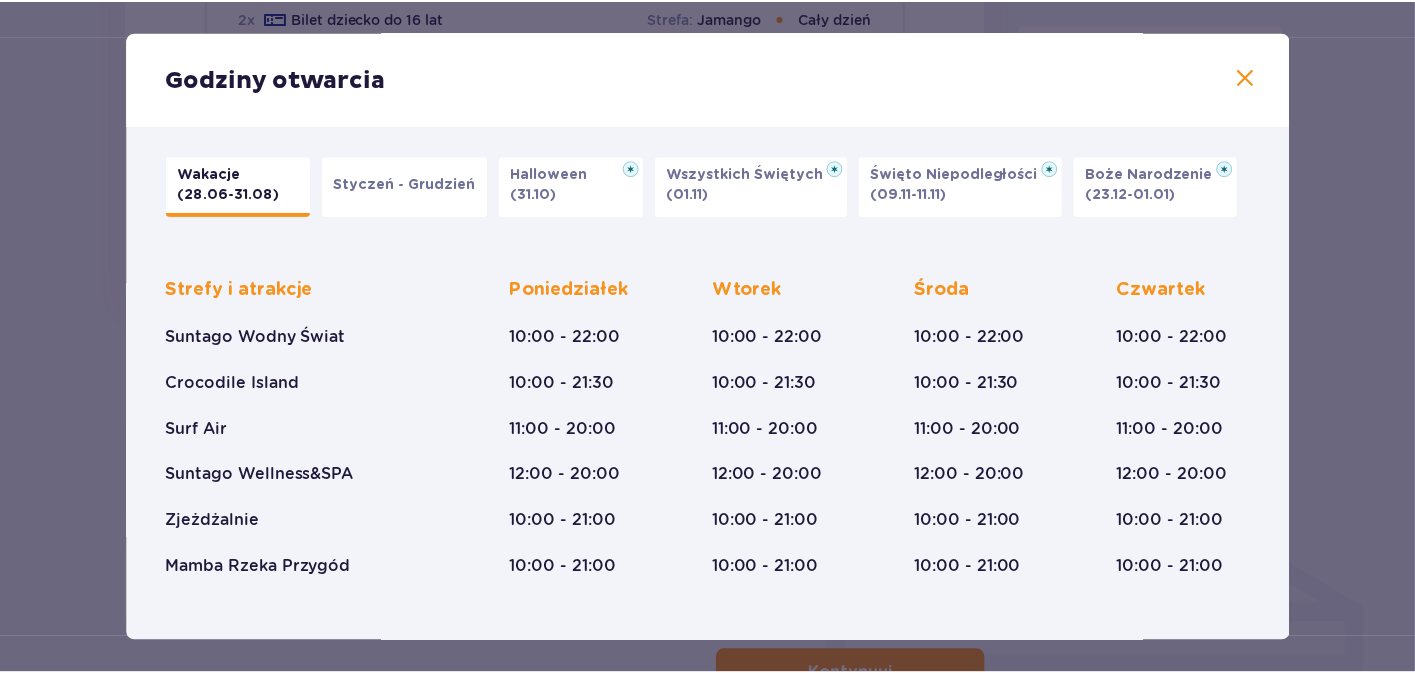 scroll, scrollTop: 0, scrollLeft: 0, axis: both 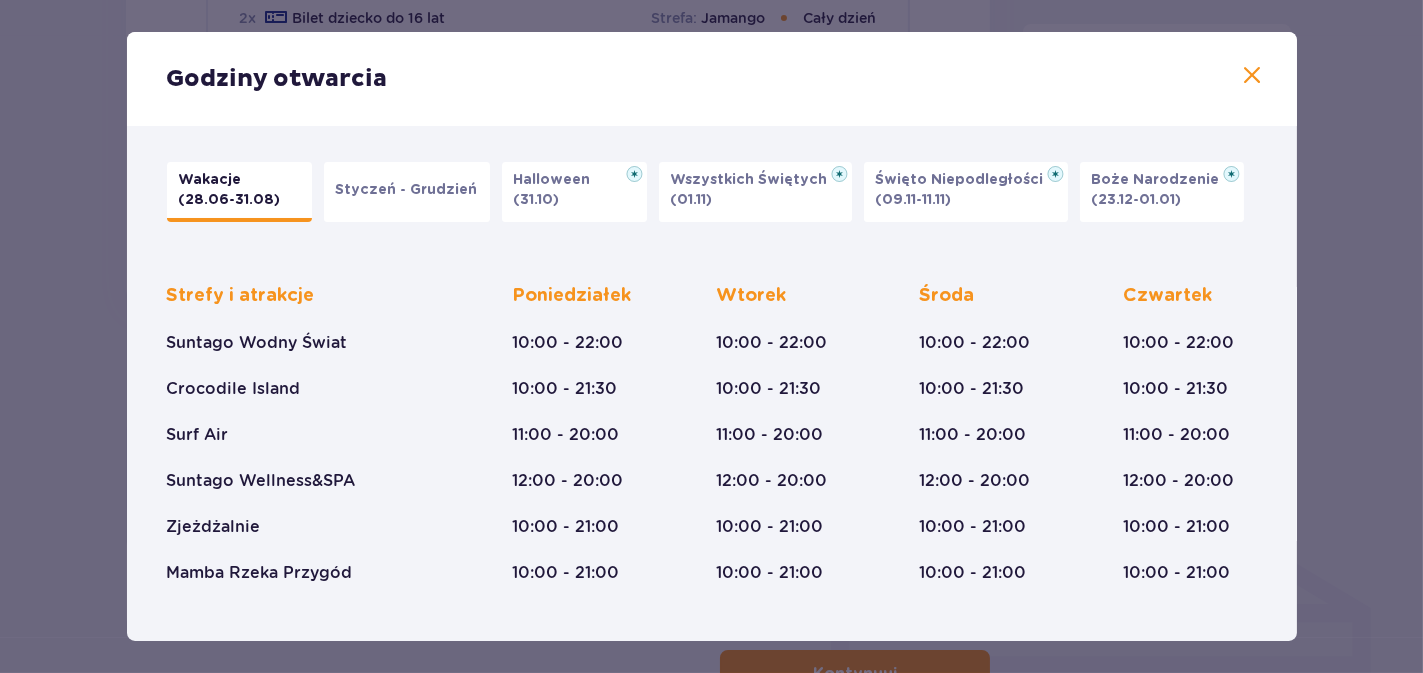 click at bounding box center (1253, 76) 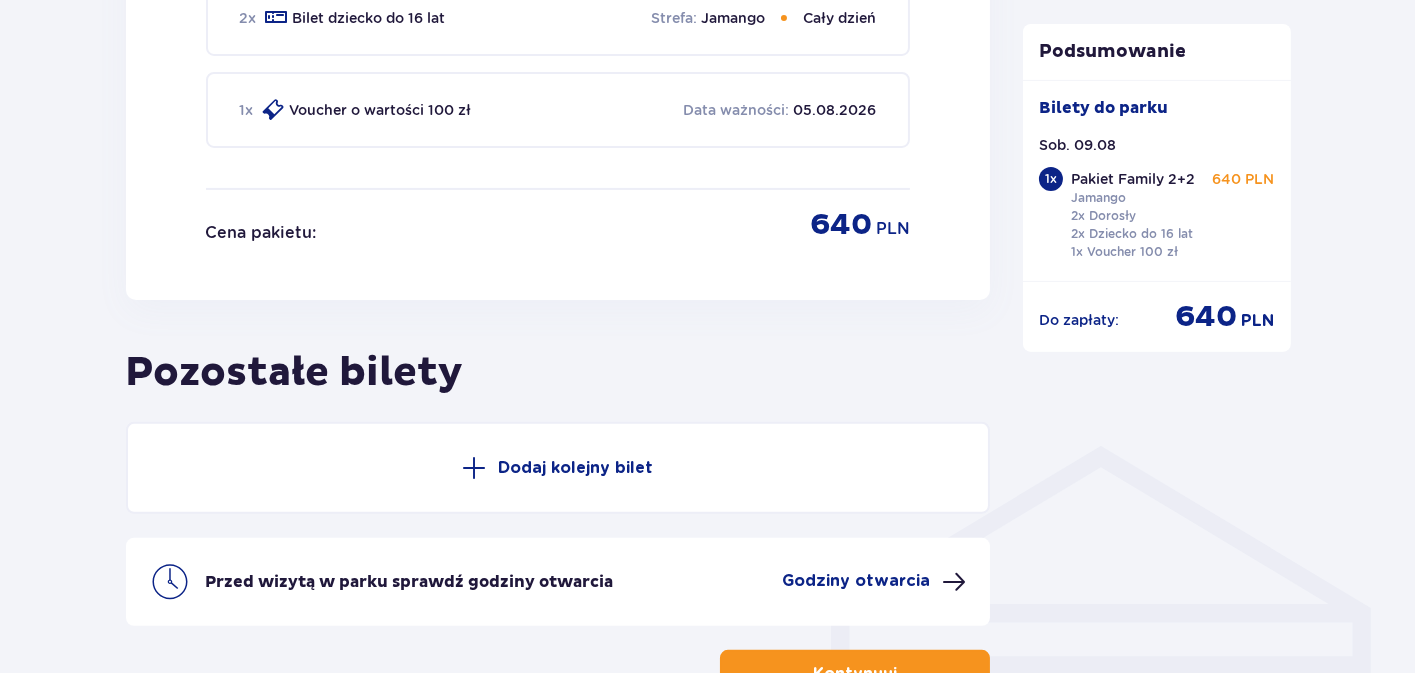 click on "Dodaj kolejny bilet" at bounding box center (575, 468) 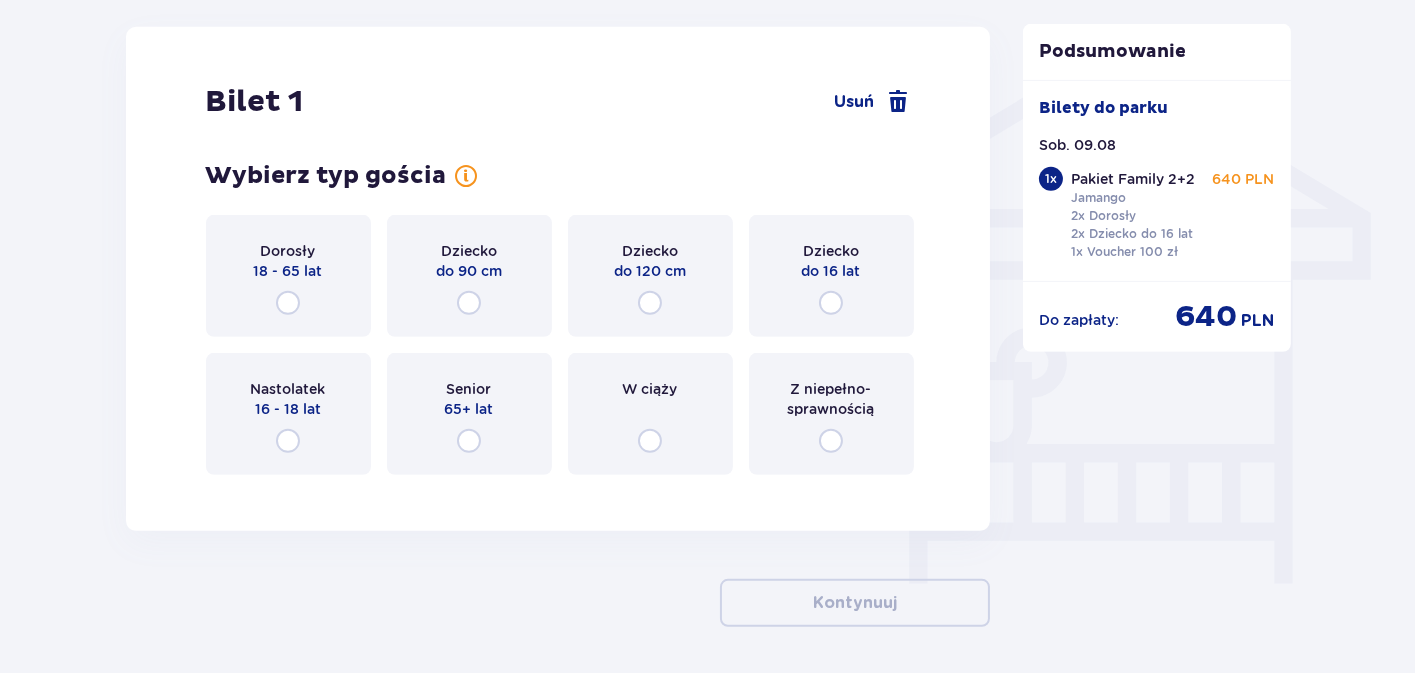 scroll, scrollTop: 1574, scrollLeft: 0, axis: vertical 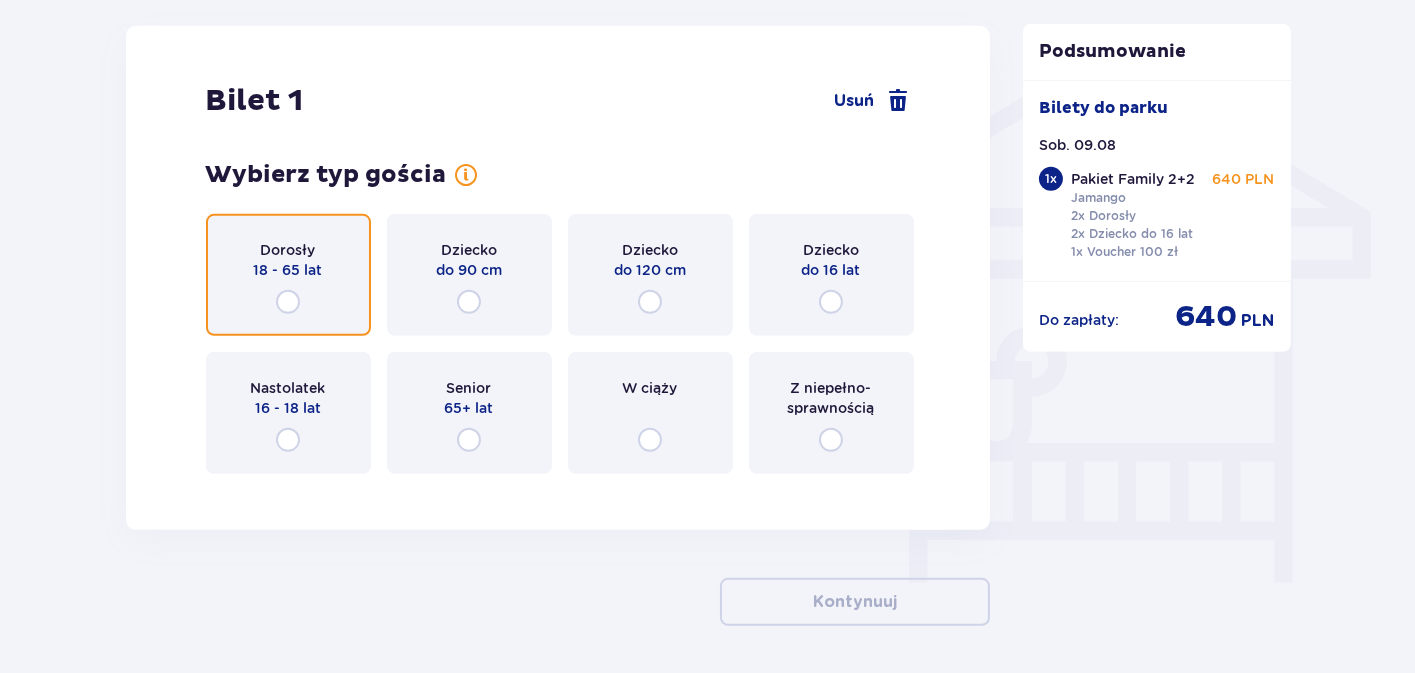 click at bounding box center (288, 302) 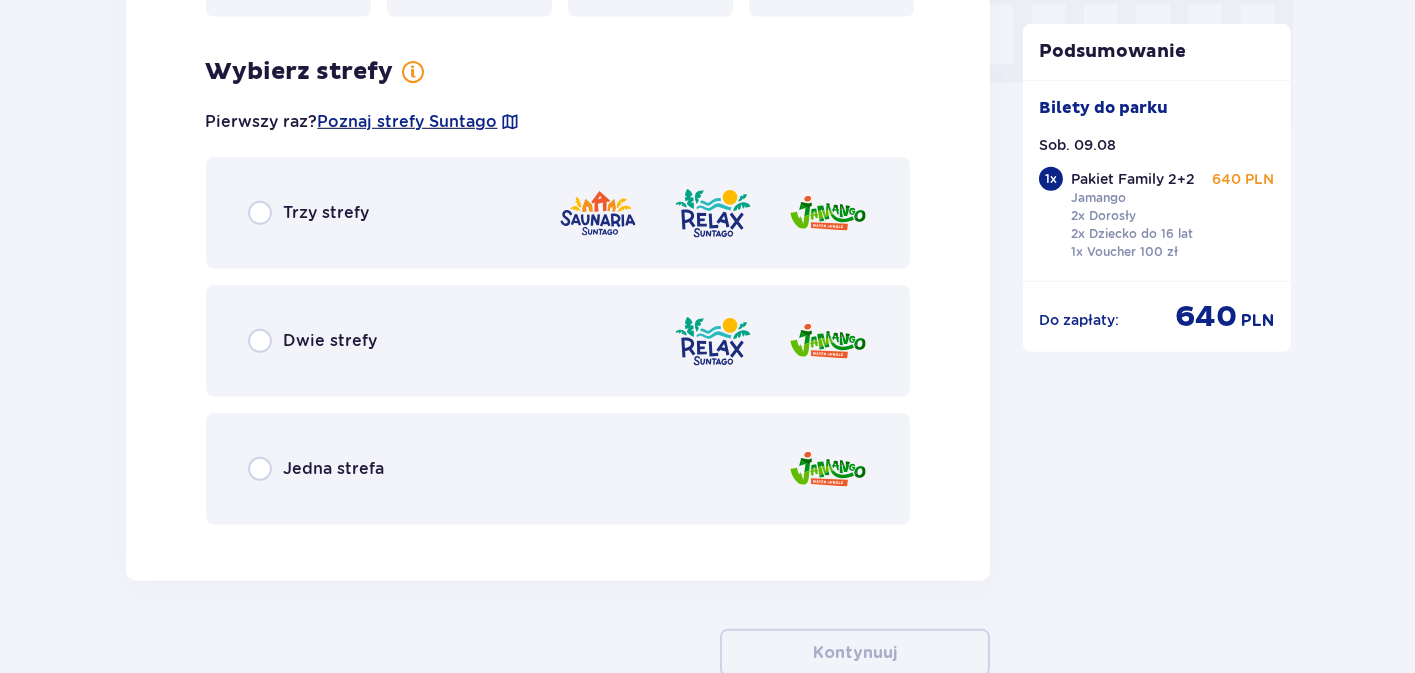 scroll, scrollTop: 2062, scrollLeft: 0, axis: vertical 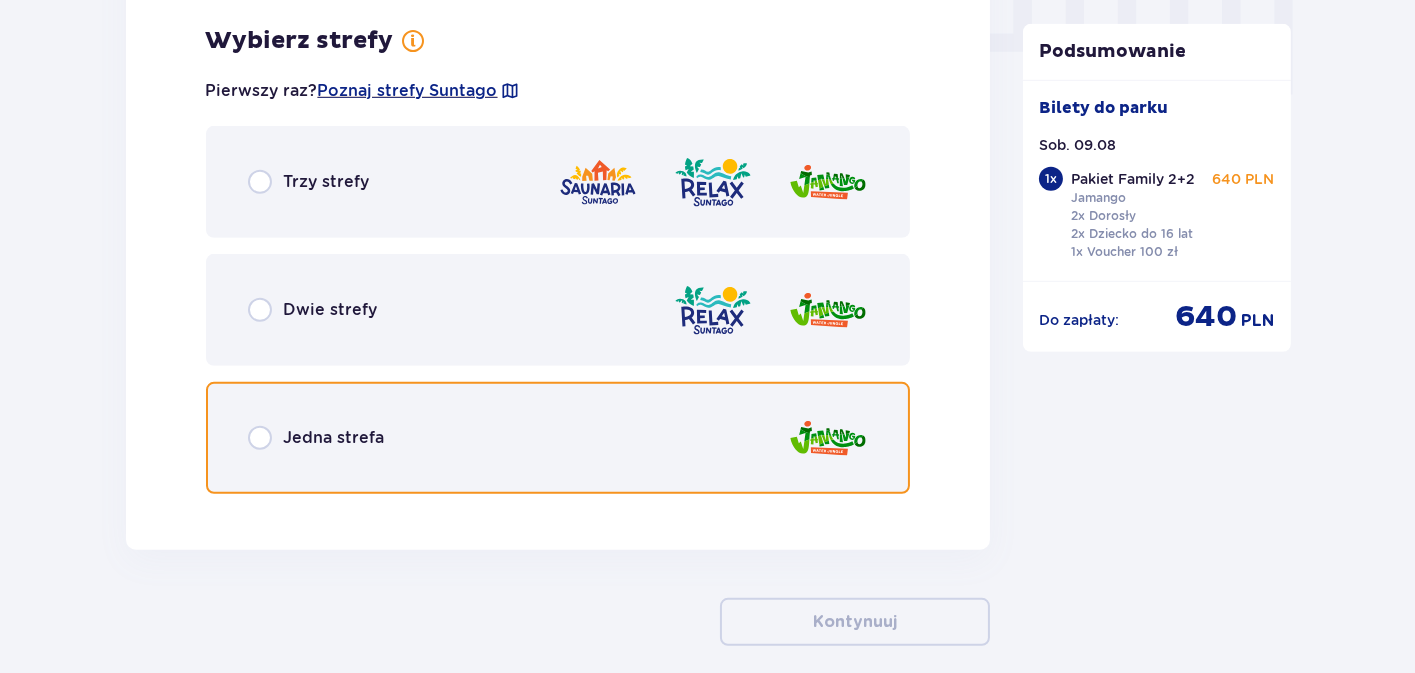 click at bounding box center [260, 438] 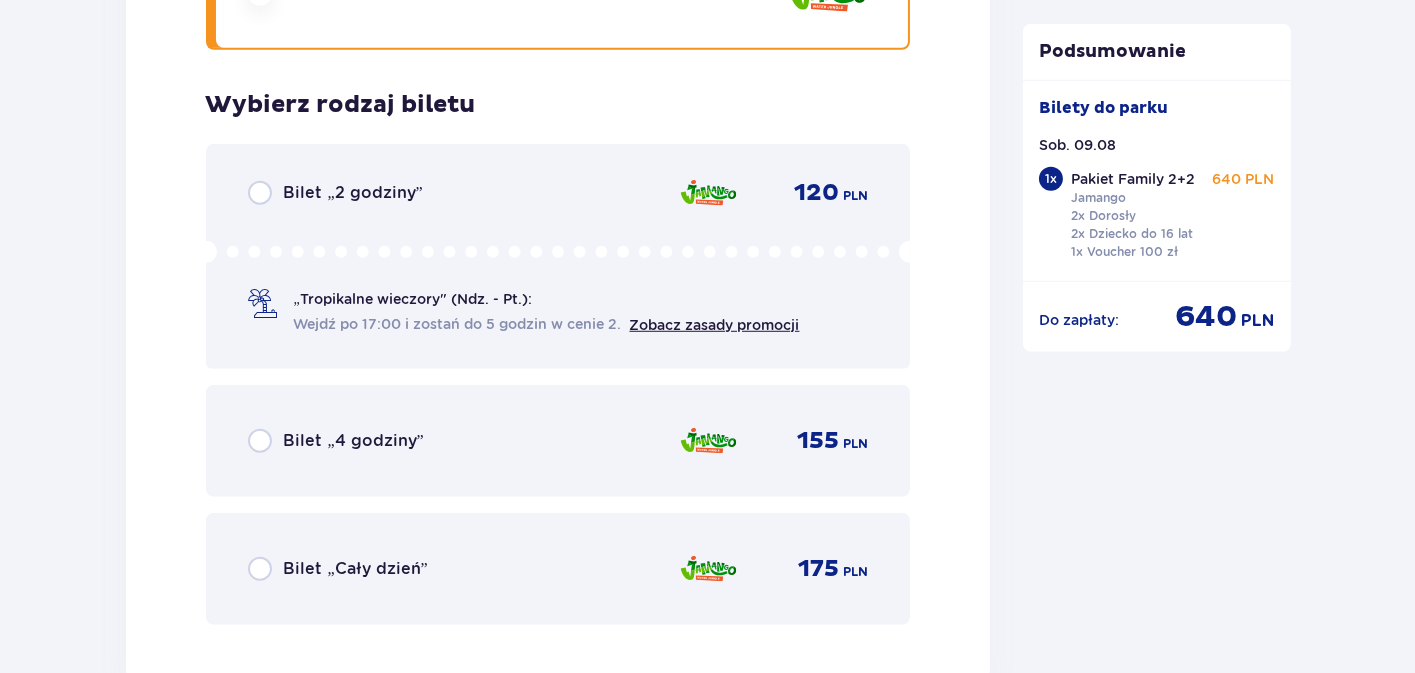 scroll, scrollTop: 2570, scrollLeft: 0, axis: vertical 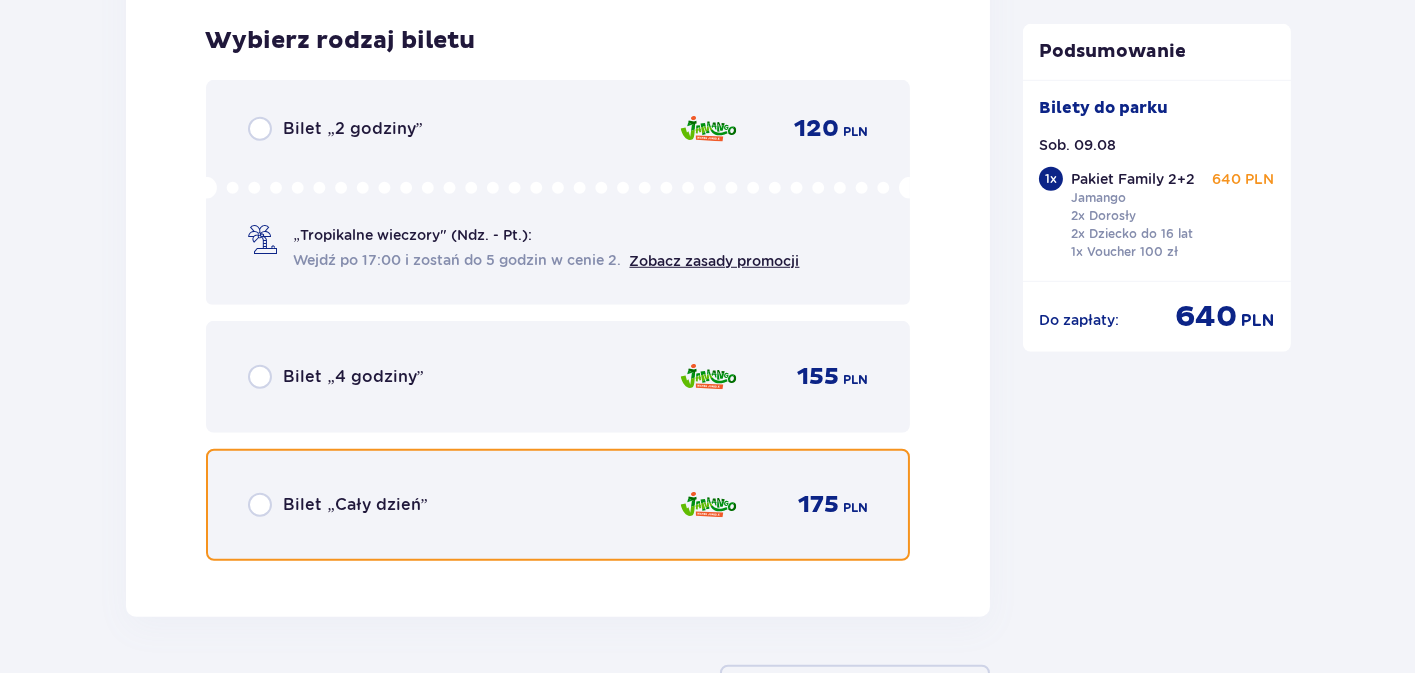 click at bounding box center [260, 505] 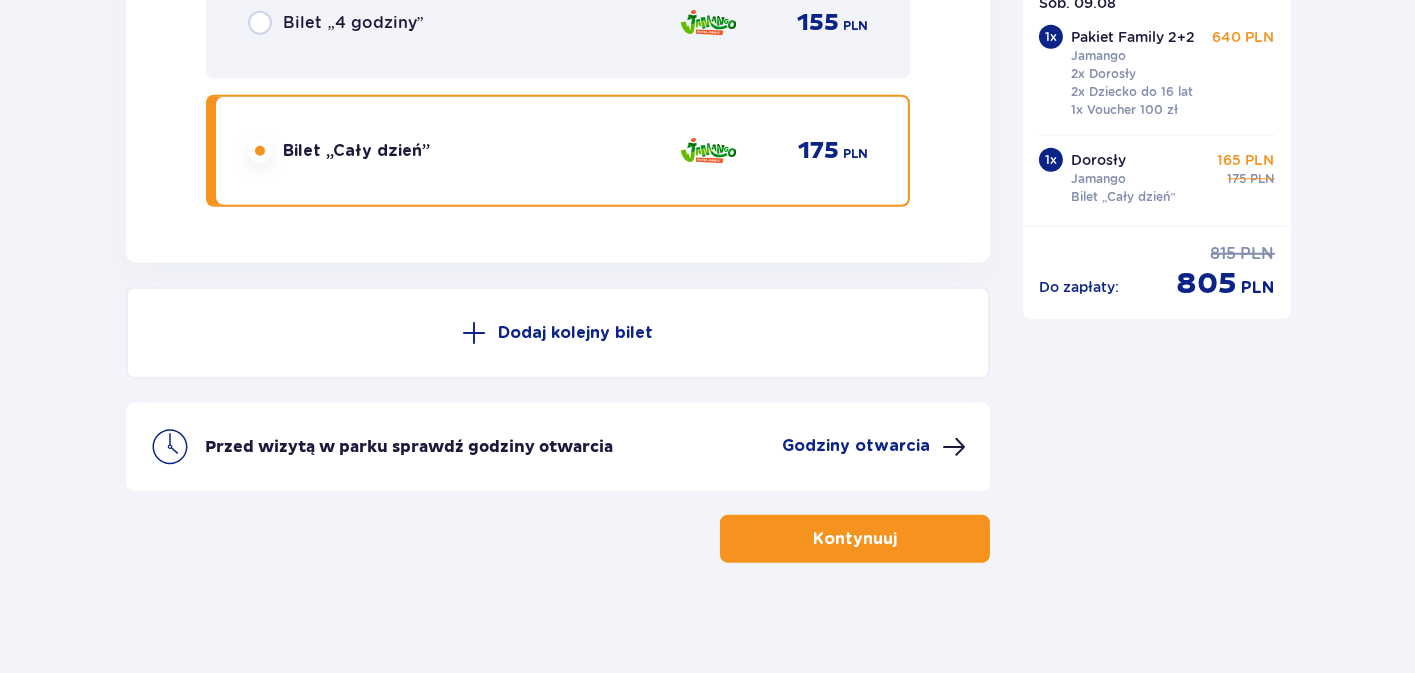 scroll, scrollTop: 2931, scrollLeft: 0, axis: vertical 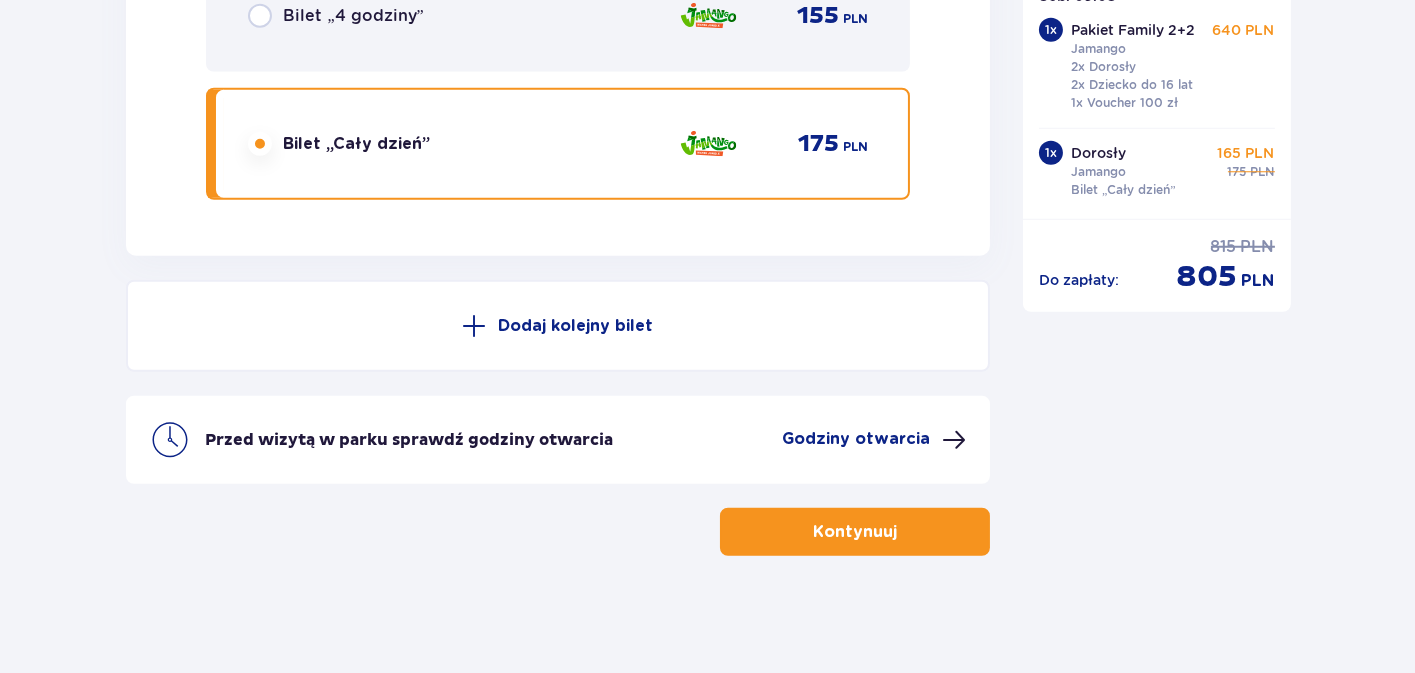 click on "Dodaj kolejny bilet" at bounding box center [575, 326] 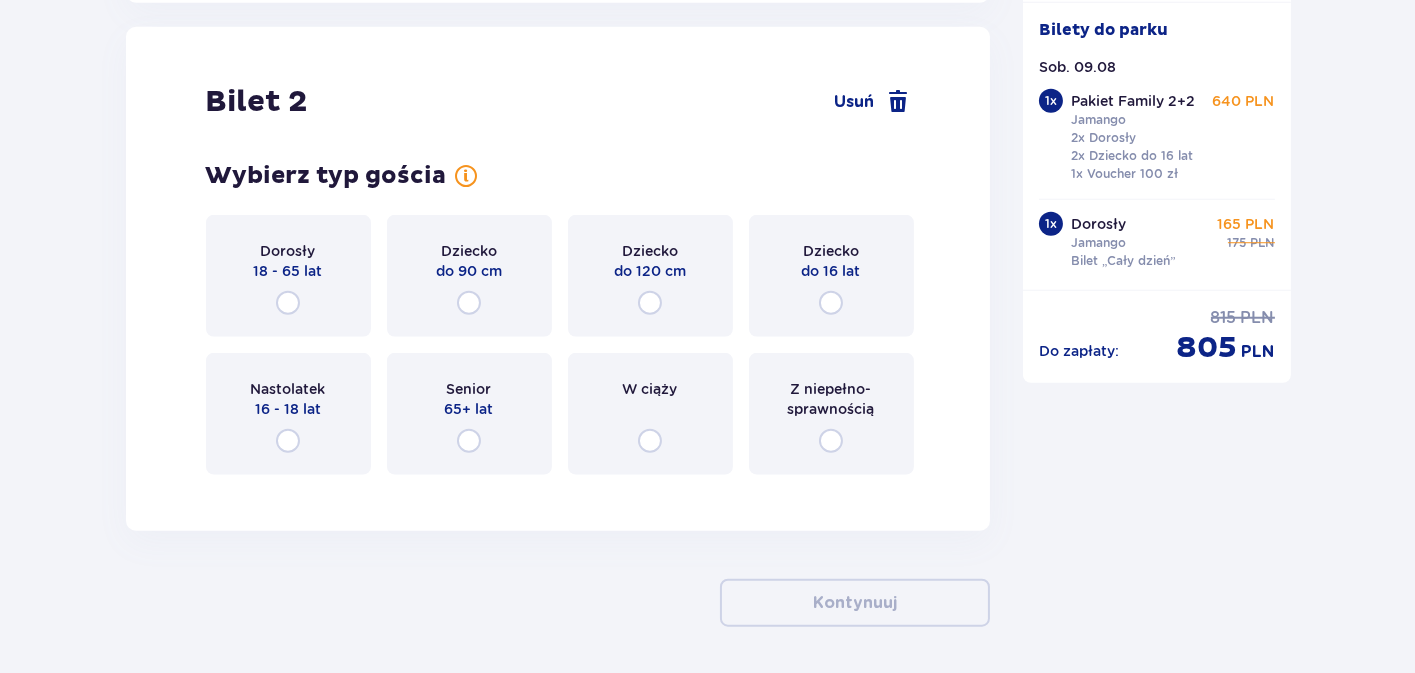 scroll, scrollTop: 3184, scrollLeft: 0, axis: vertical 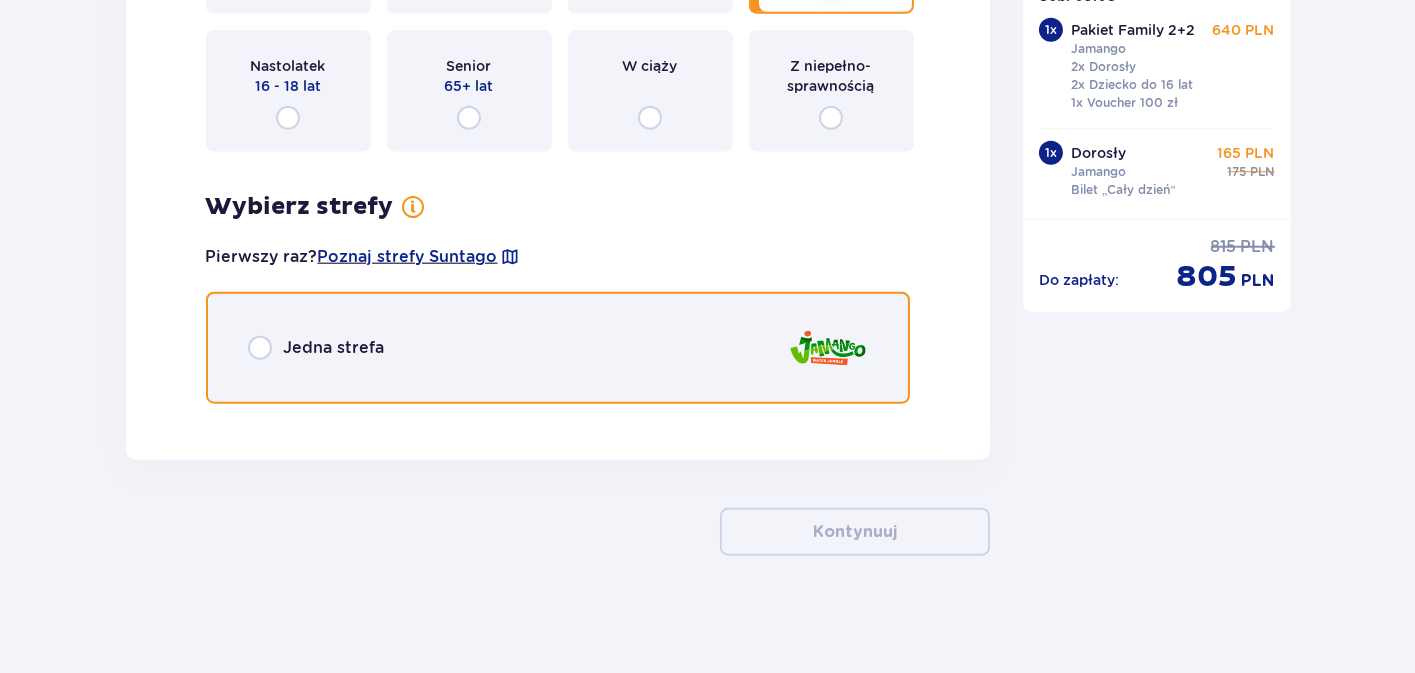 click at bounding box center (260, 348) 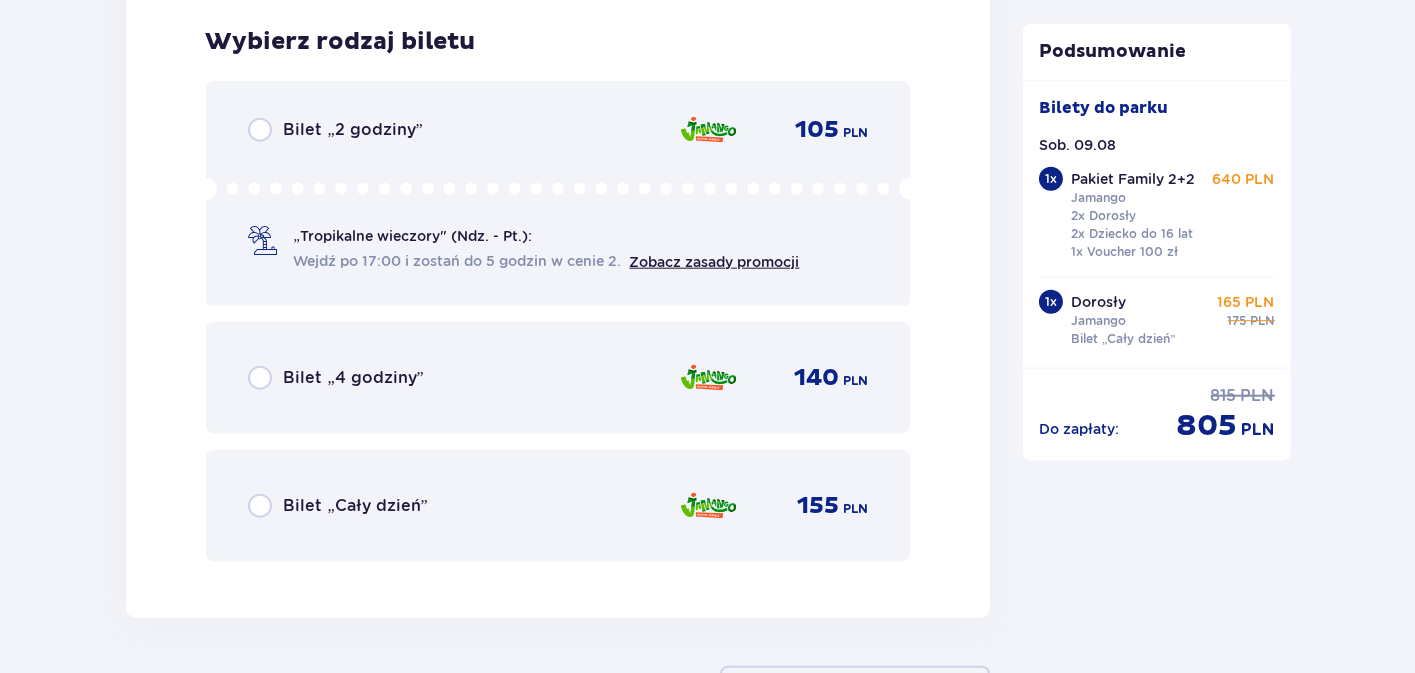 scroll, scrollTop: 3924, scrollLeft: 0, axis: vertical 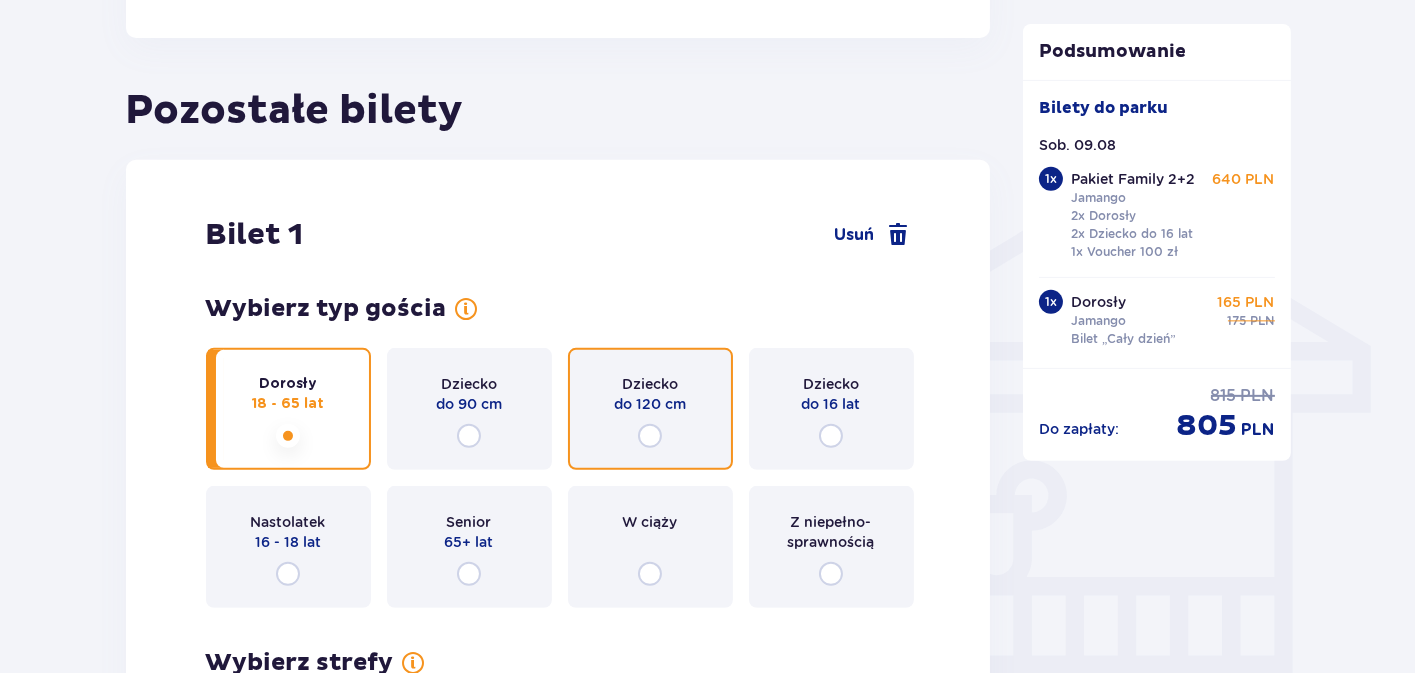 click at bounding box center [650, 436] 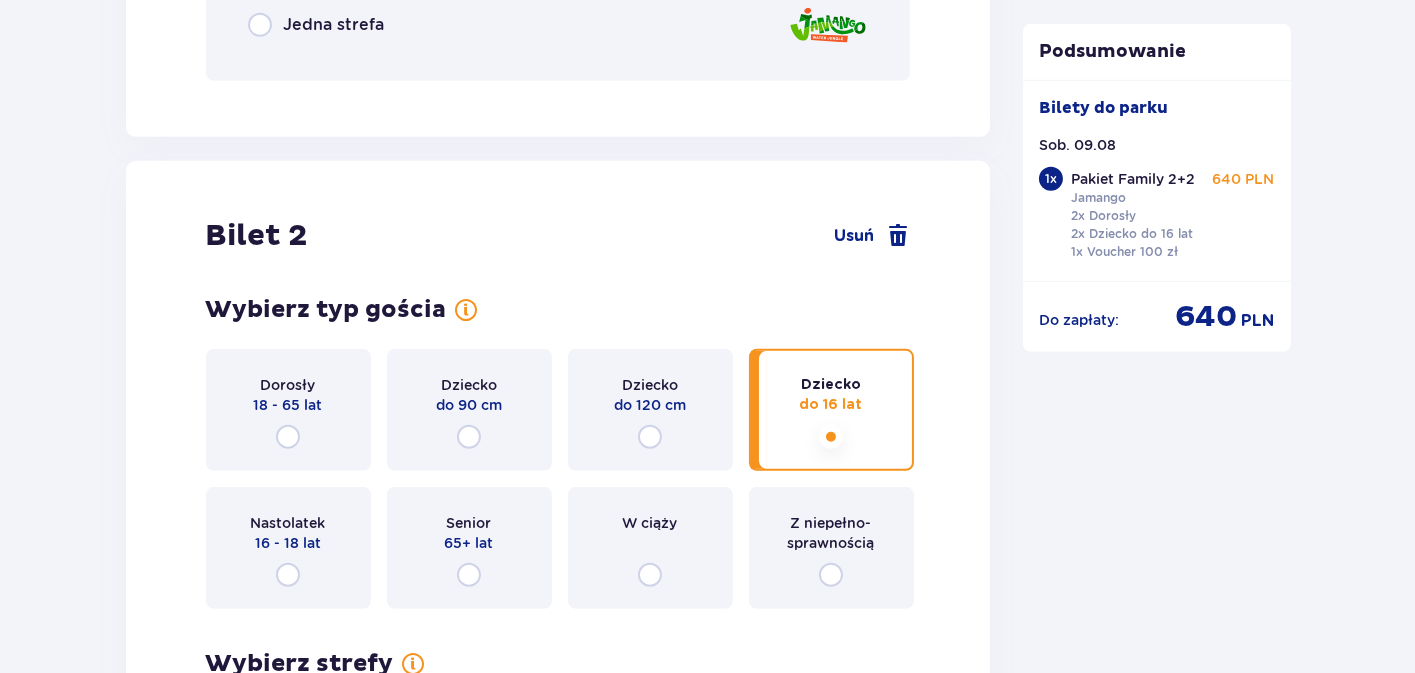scroll, scrollTop: 2222, scrollLeft: 0, axis: vertical 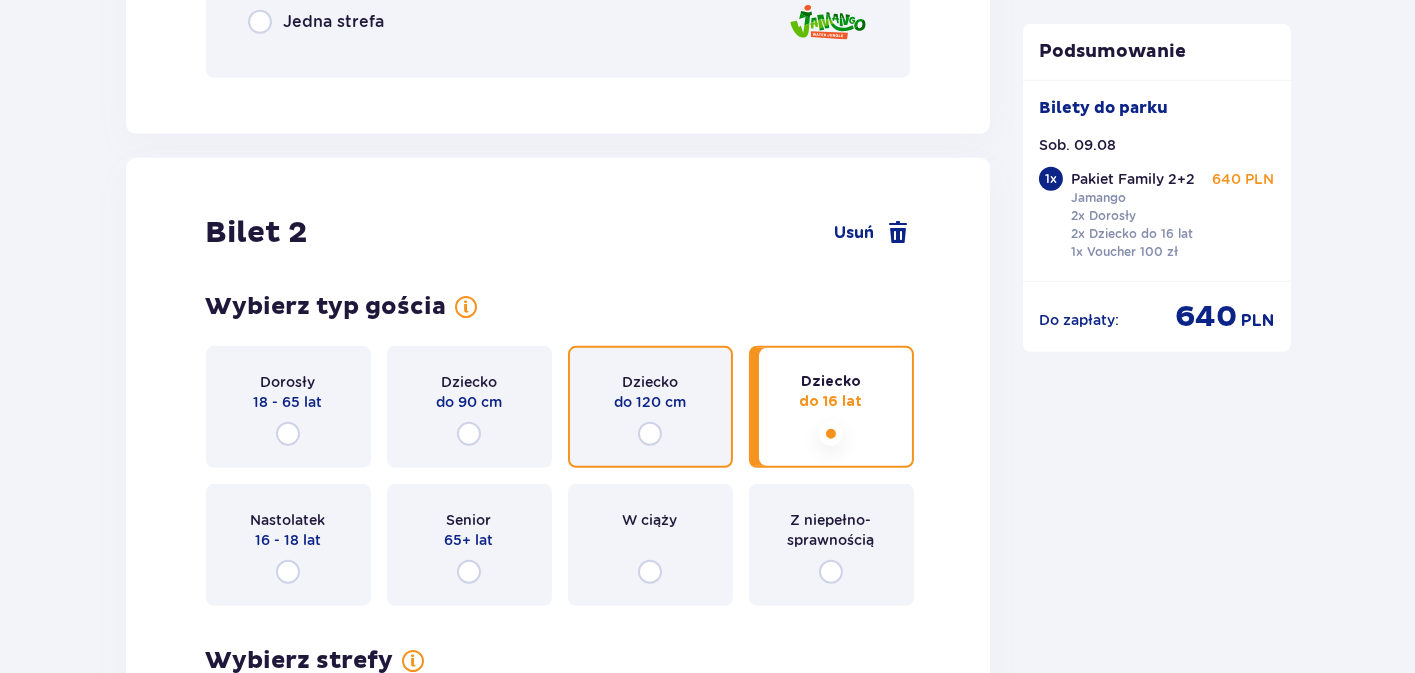 click at bounding box center [650, 434] 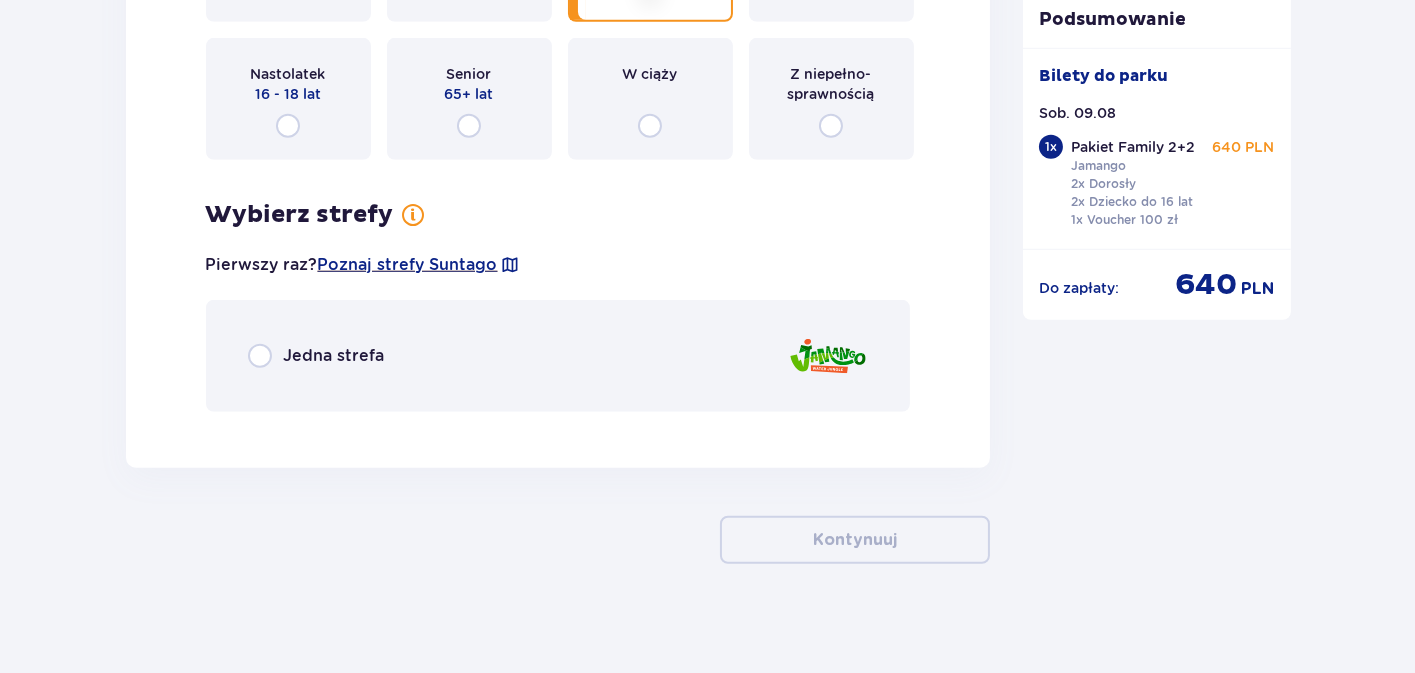 scroll, scrollTop: 2676, scrollLeft: 0, axis: vertical 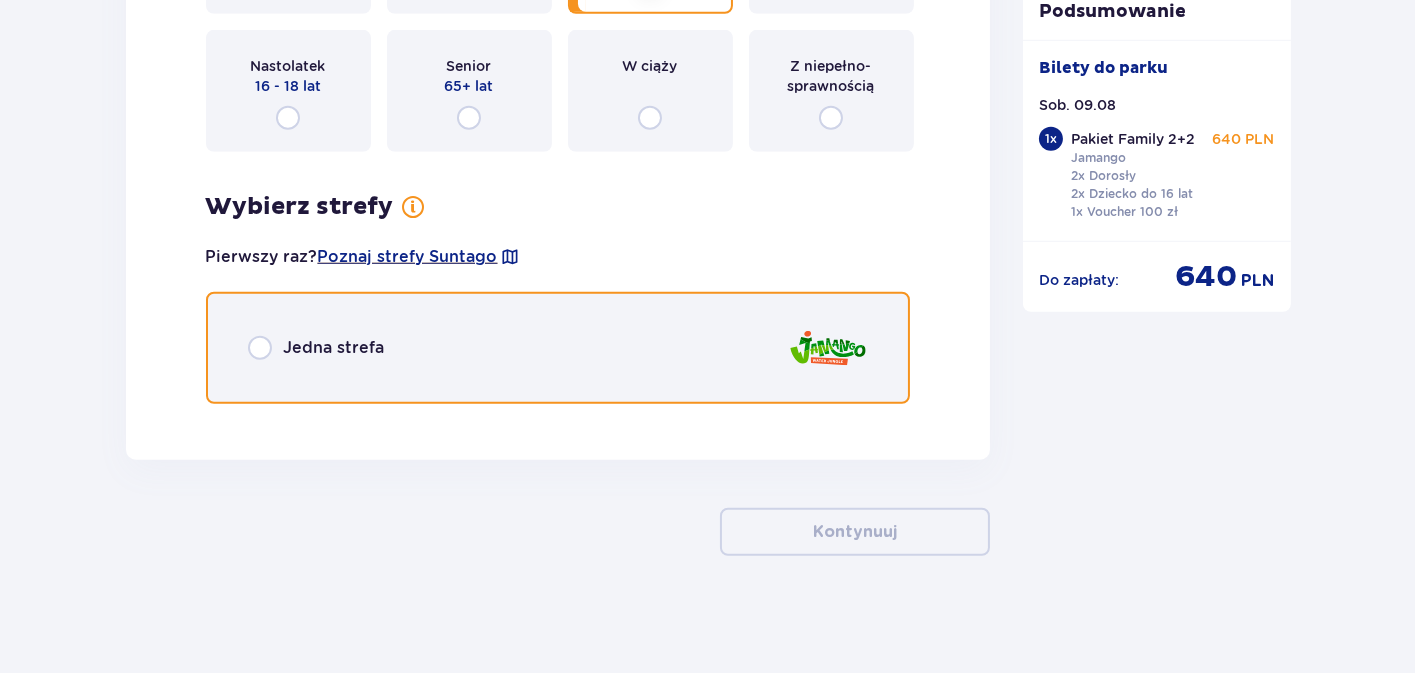 click at bounding box center (260, 348) 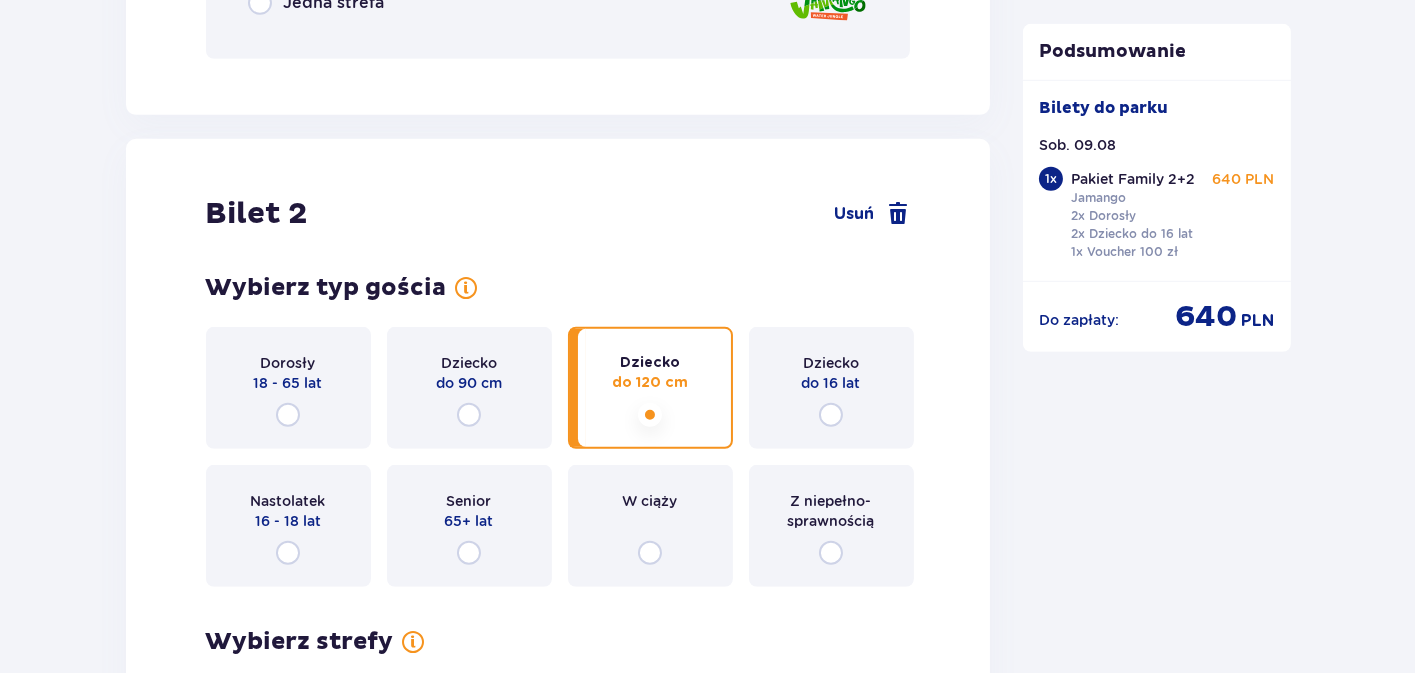 scroll, scrollTop: 2214, scrollLeft: 0, axis: vertical 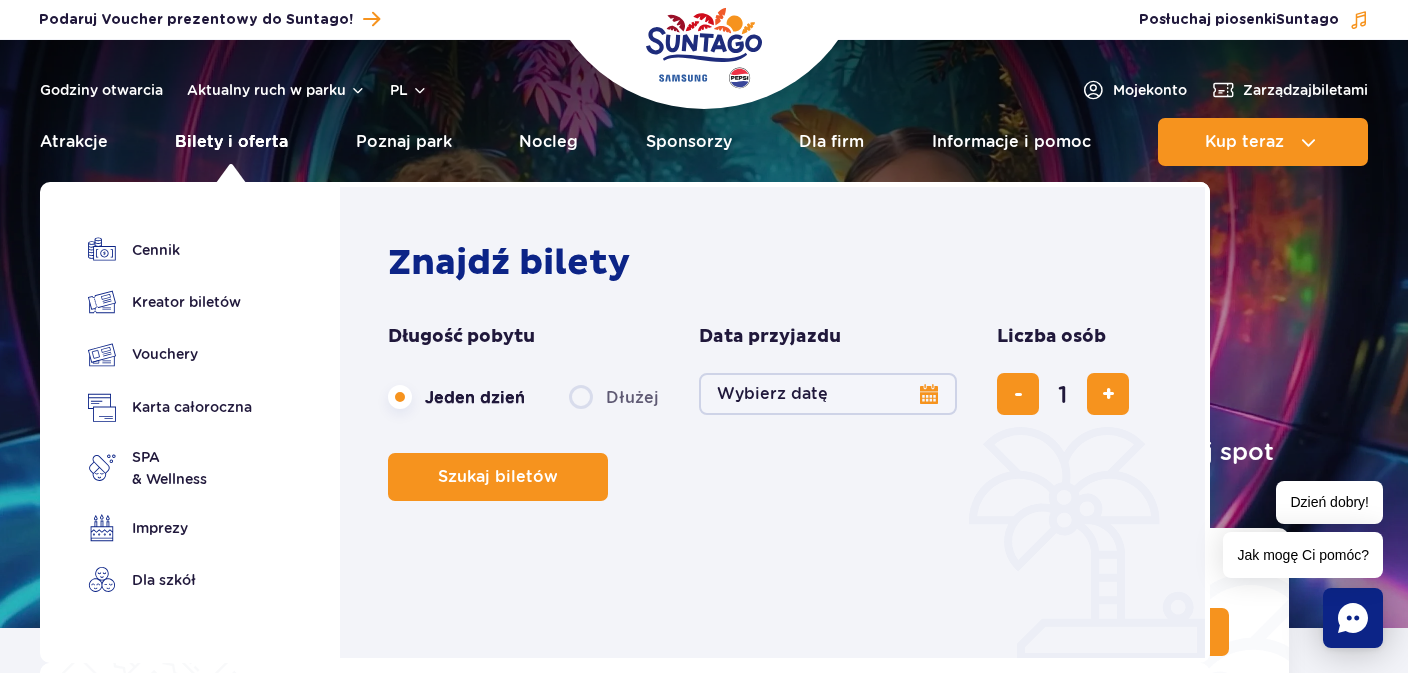 click on "Bilety i oferta" at bounding box center (231, 142) 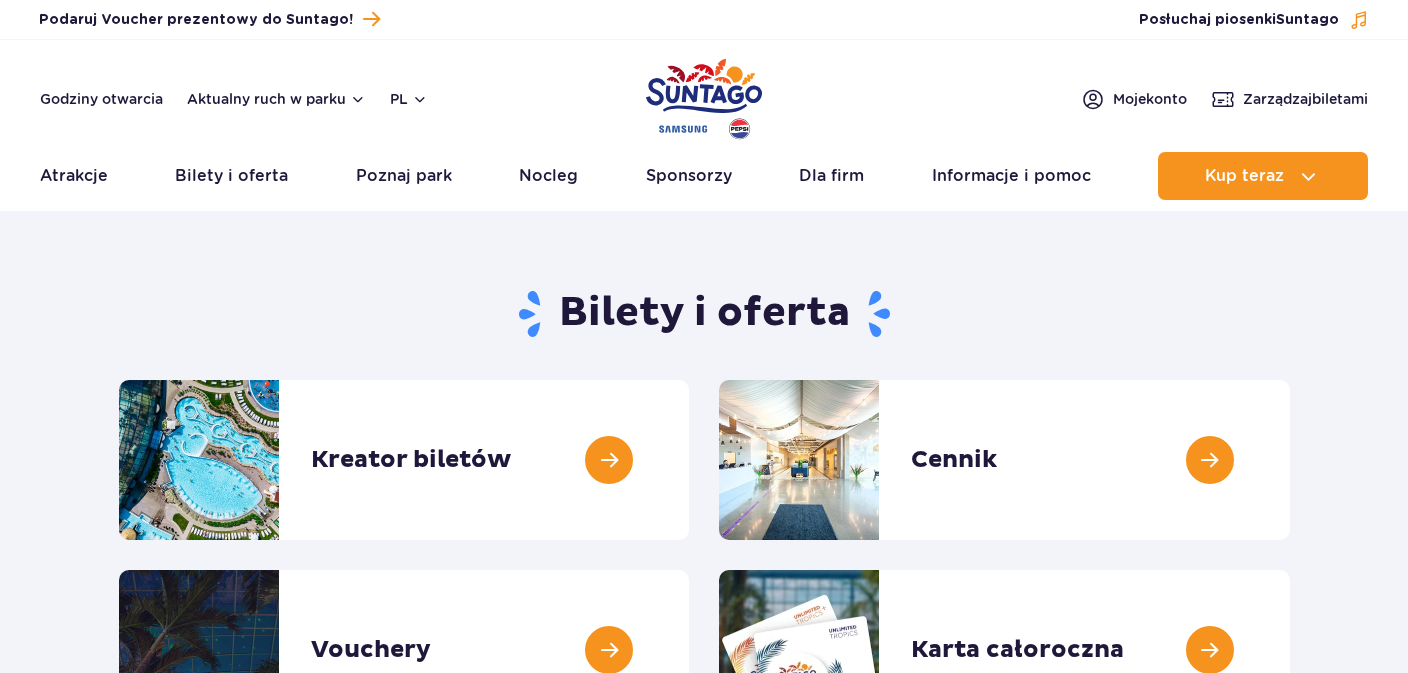 scroll, scrollTop: 0, scrollLeft: 0, axis: both 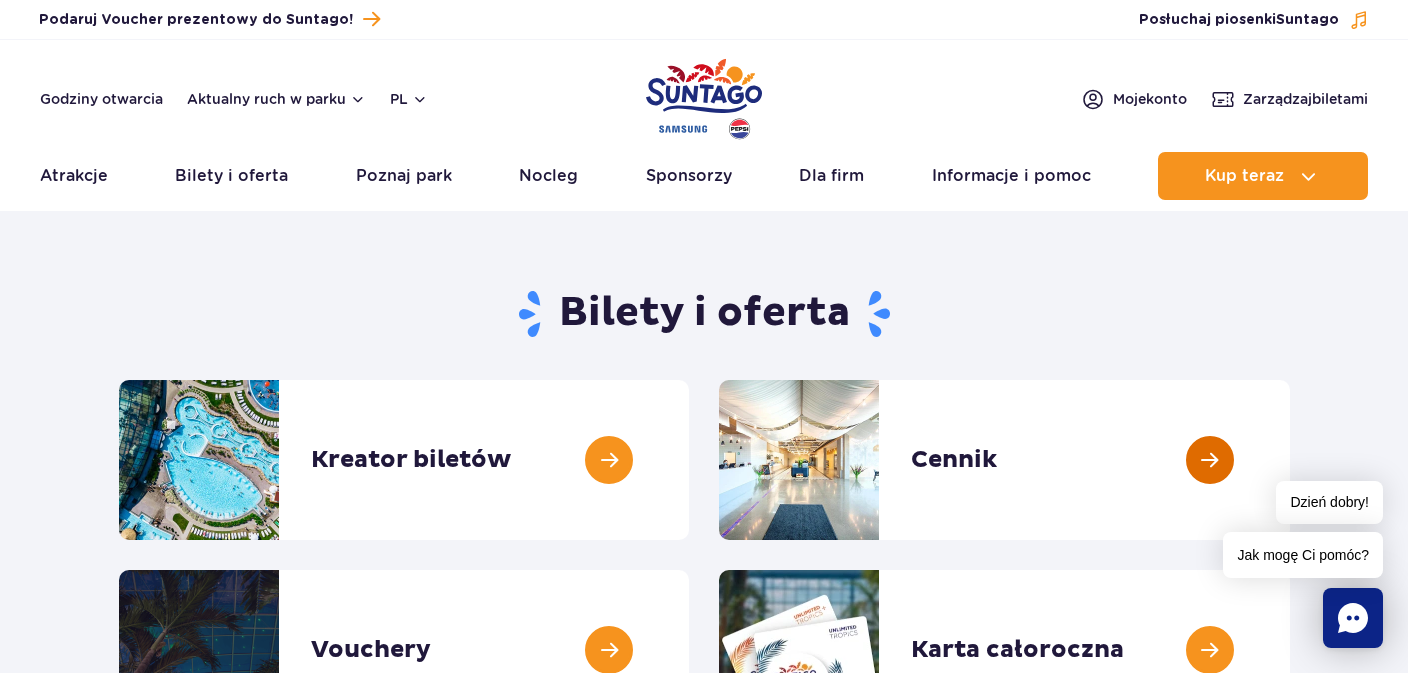 click at bounding box center [1290, 460] 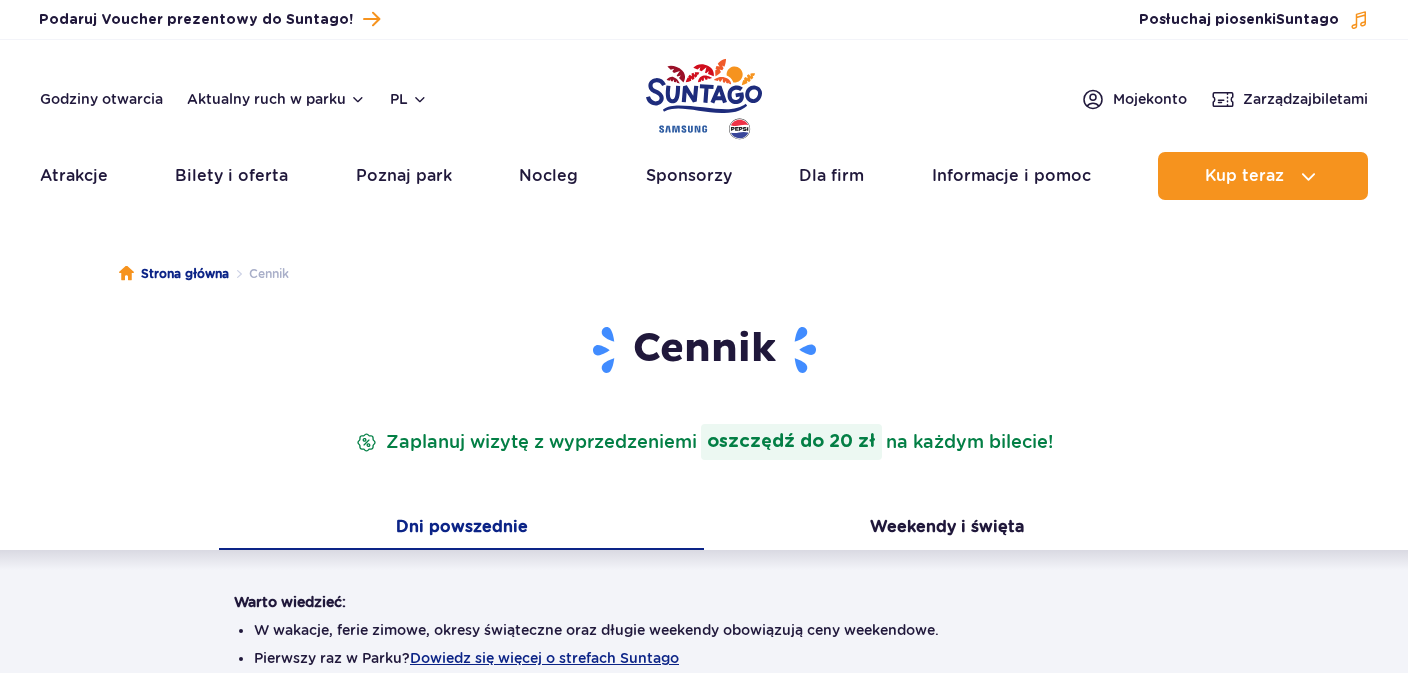 scroll, scrollTop: 0, scrollLeft: 0, axis: both 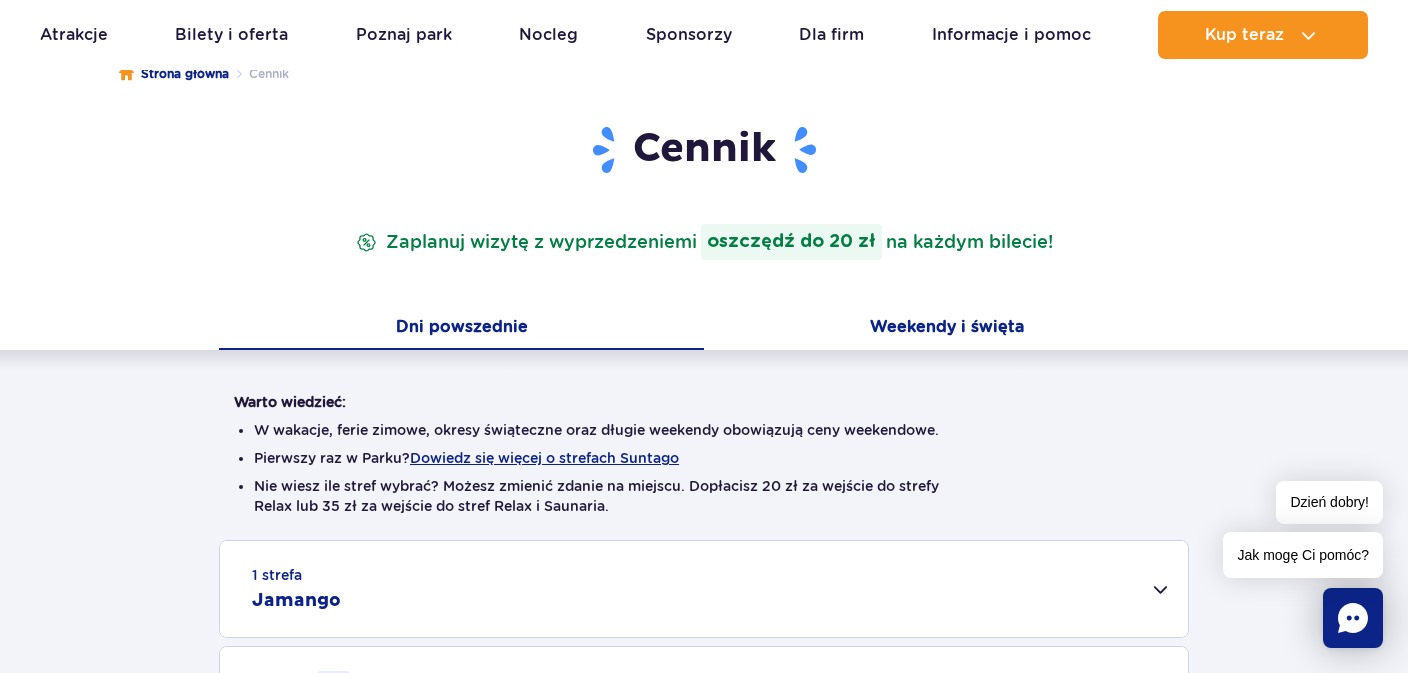 click on "Weekendy i święta" at bounding box center (946, 329) 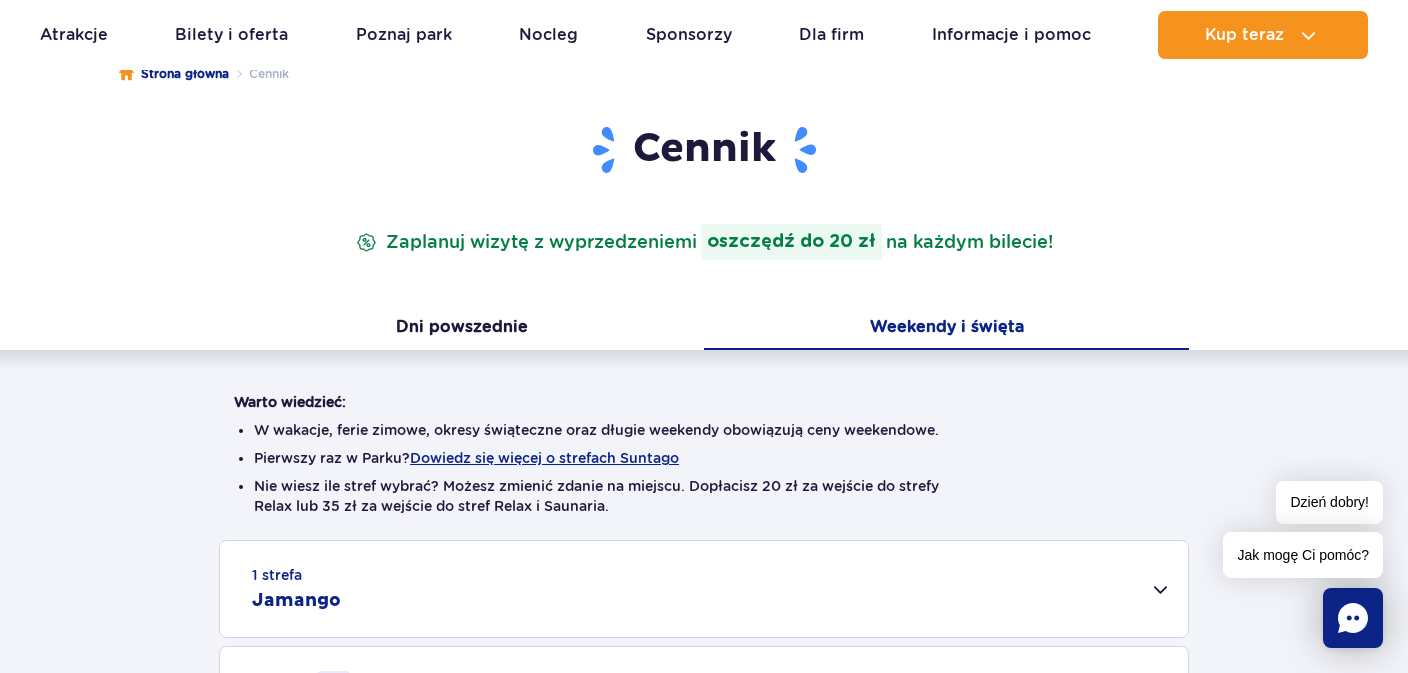 click on "Weekendy i święta" at bounding box center [946, 329] 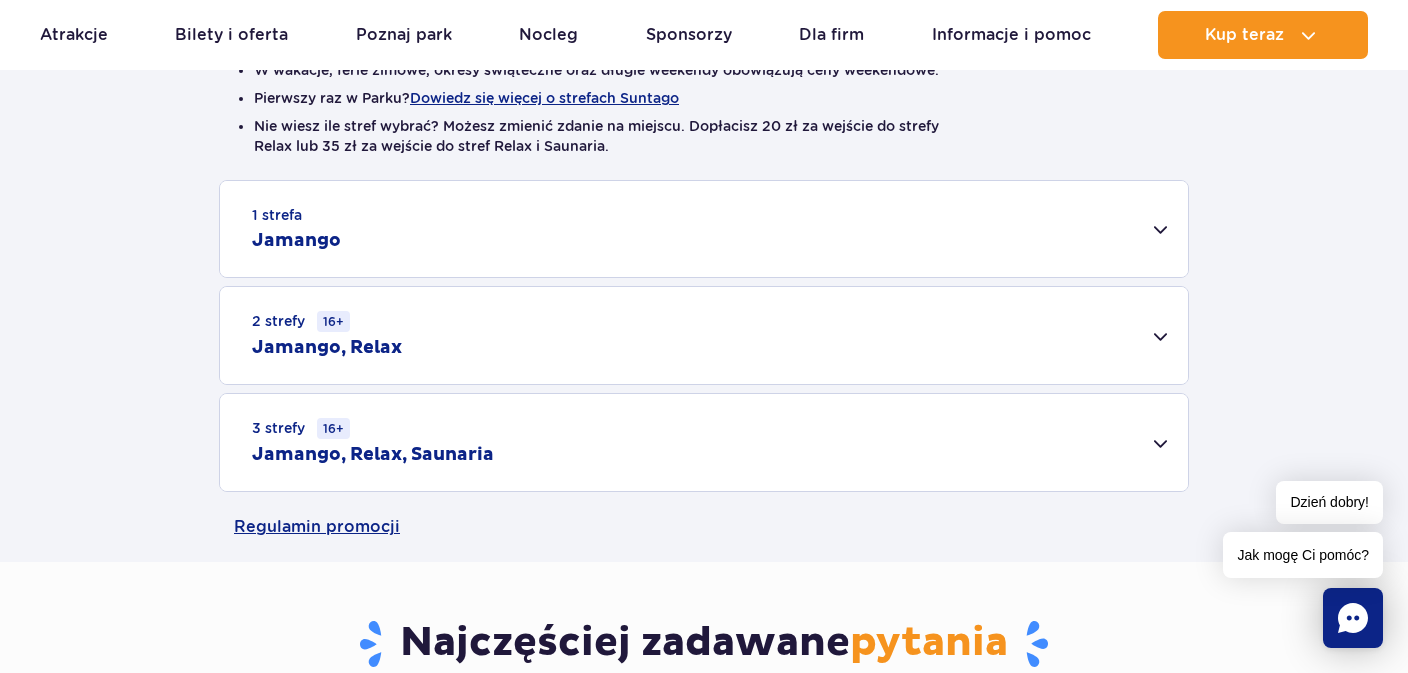 scroll, scrollTop: 600, scrollLeft: 0, axis: vertical 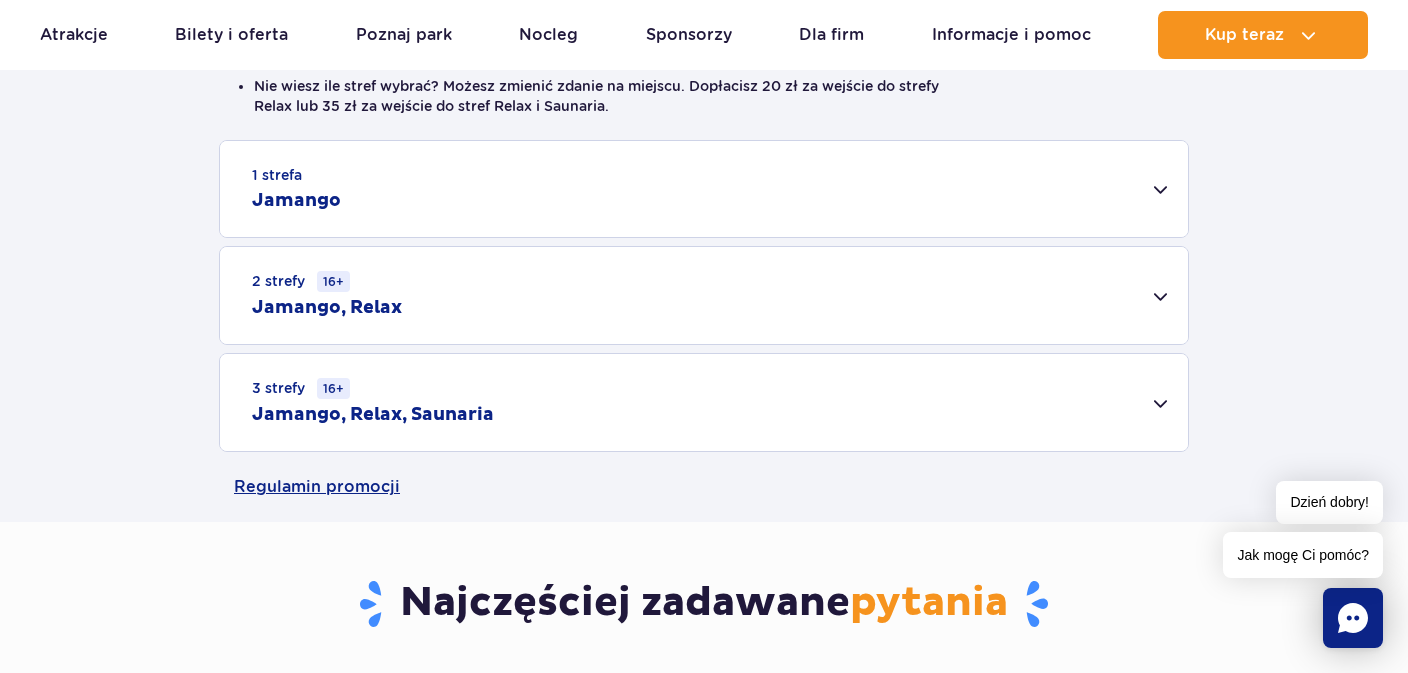 click on "1 strefa
Jamango" at bounding box center (704, 189) 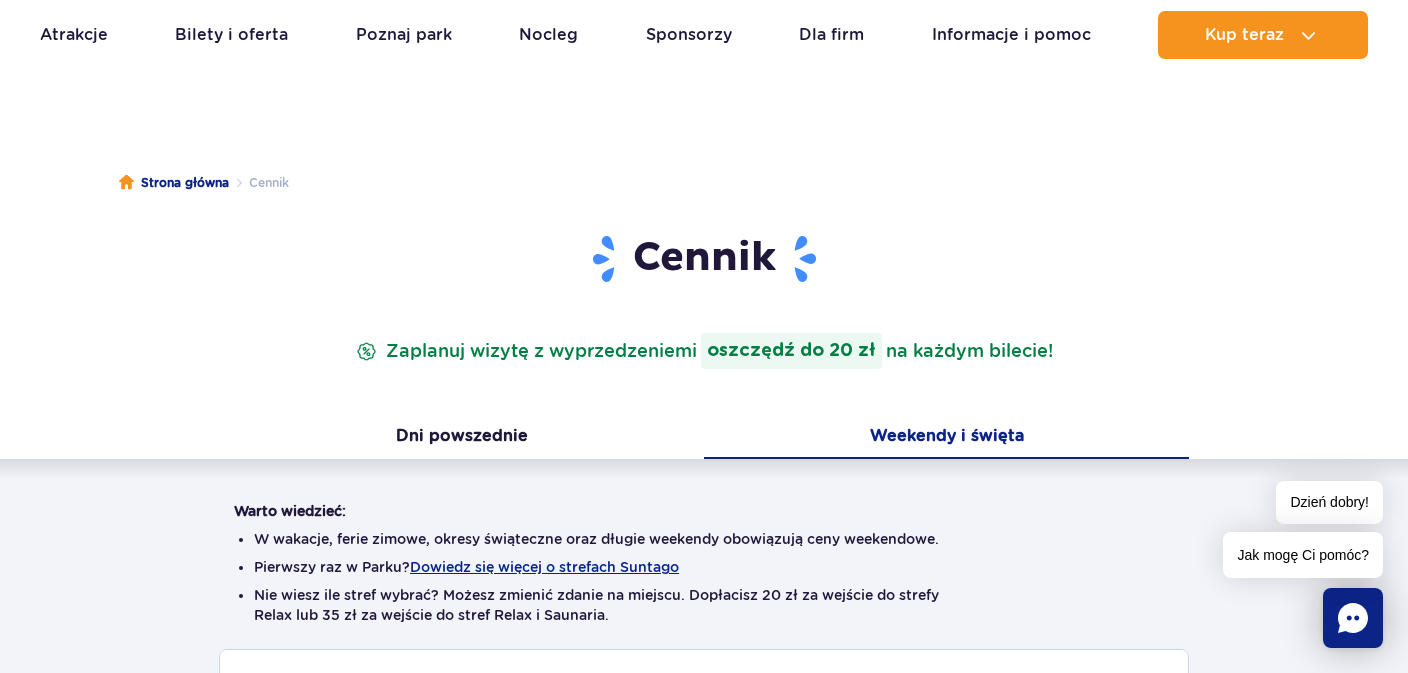 scroll, scrollTop: 0, scrollLeft: 0, axis: both 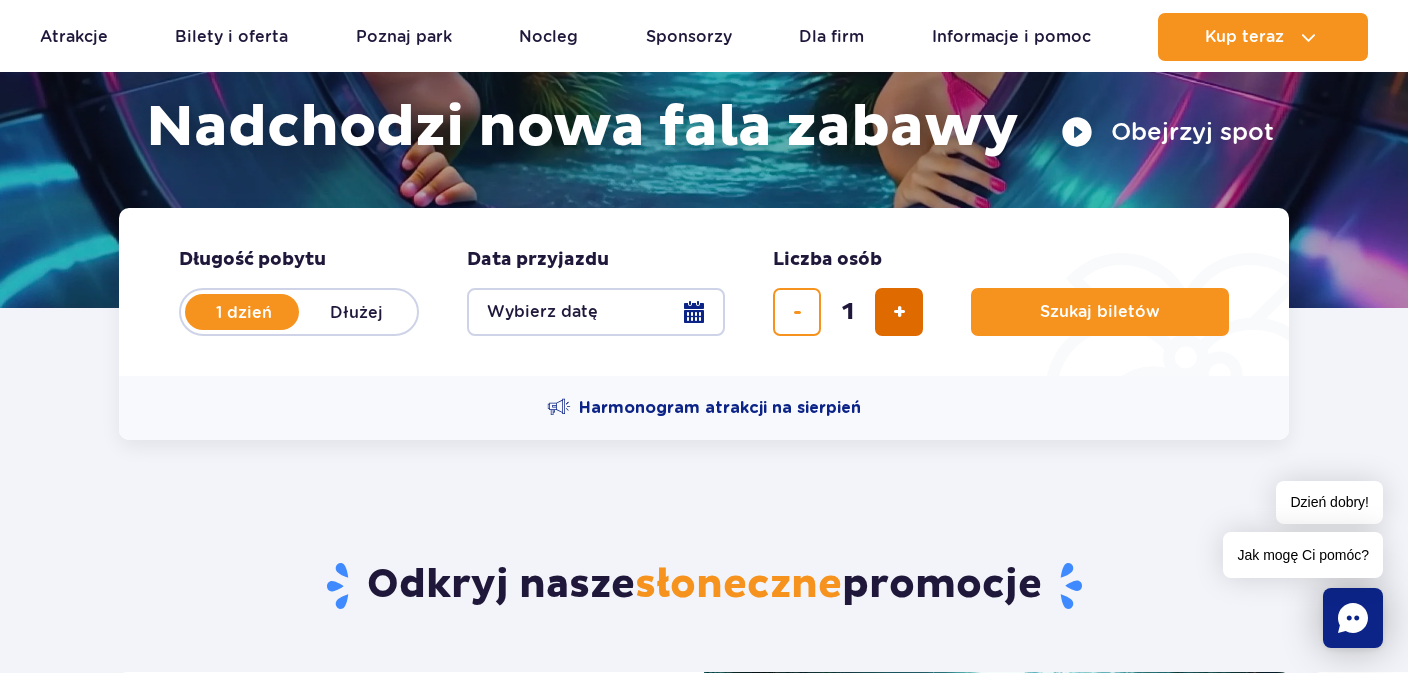 click at bounding box center [899, 312] 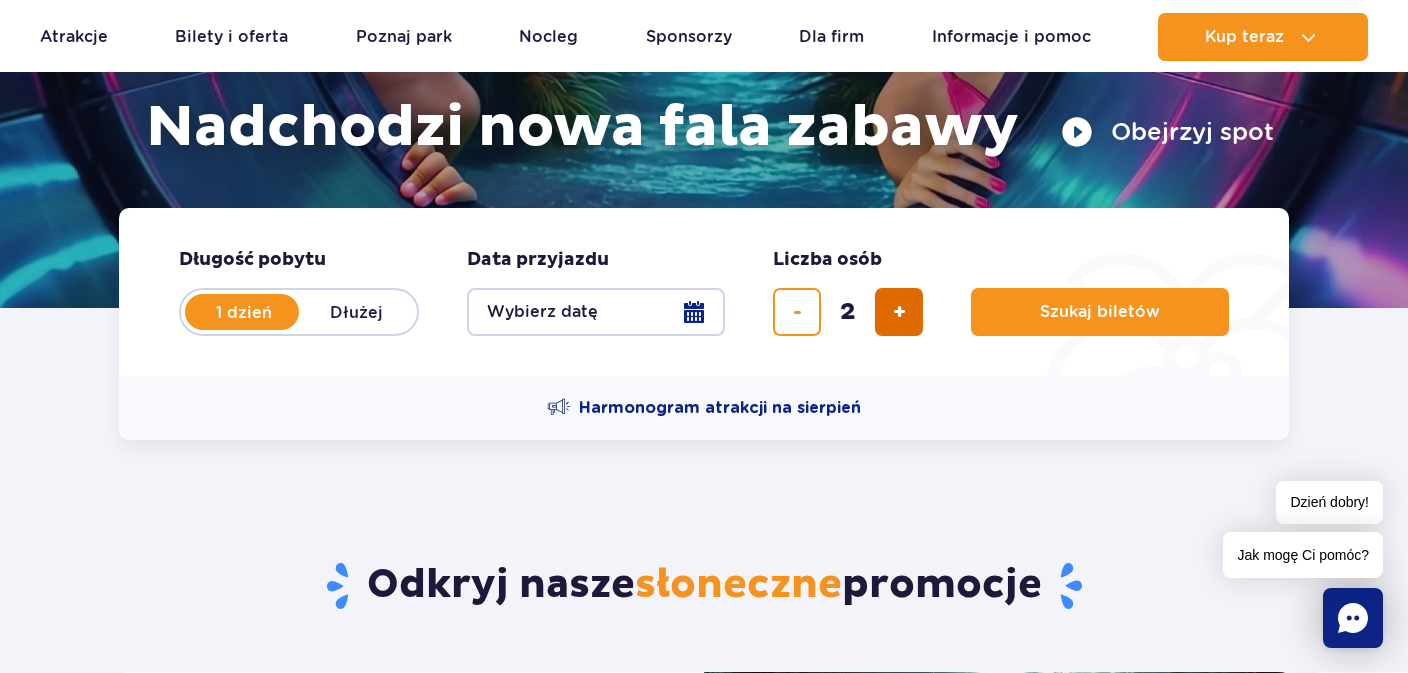 click at bounding box center [899, 312] 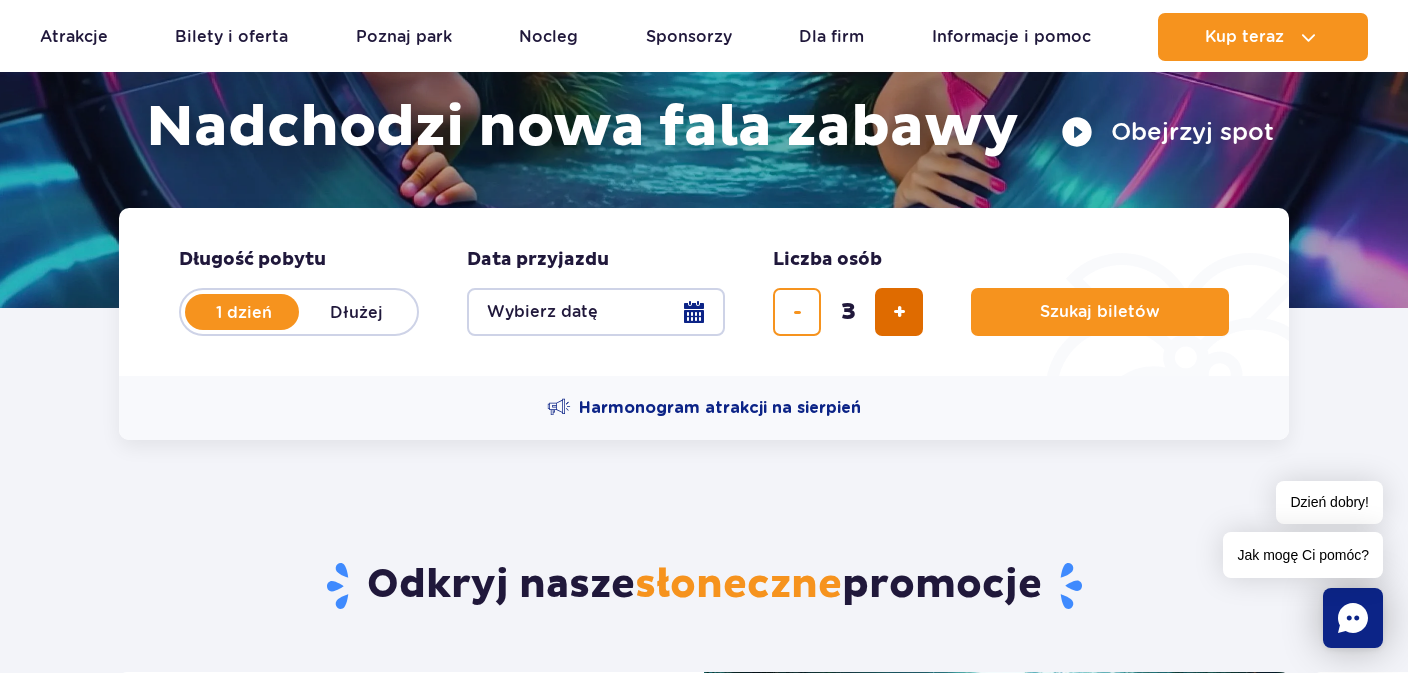 click at bounding box center (899, 312) 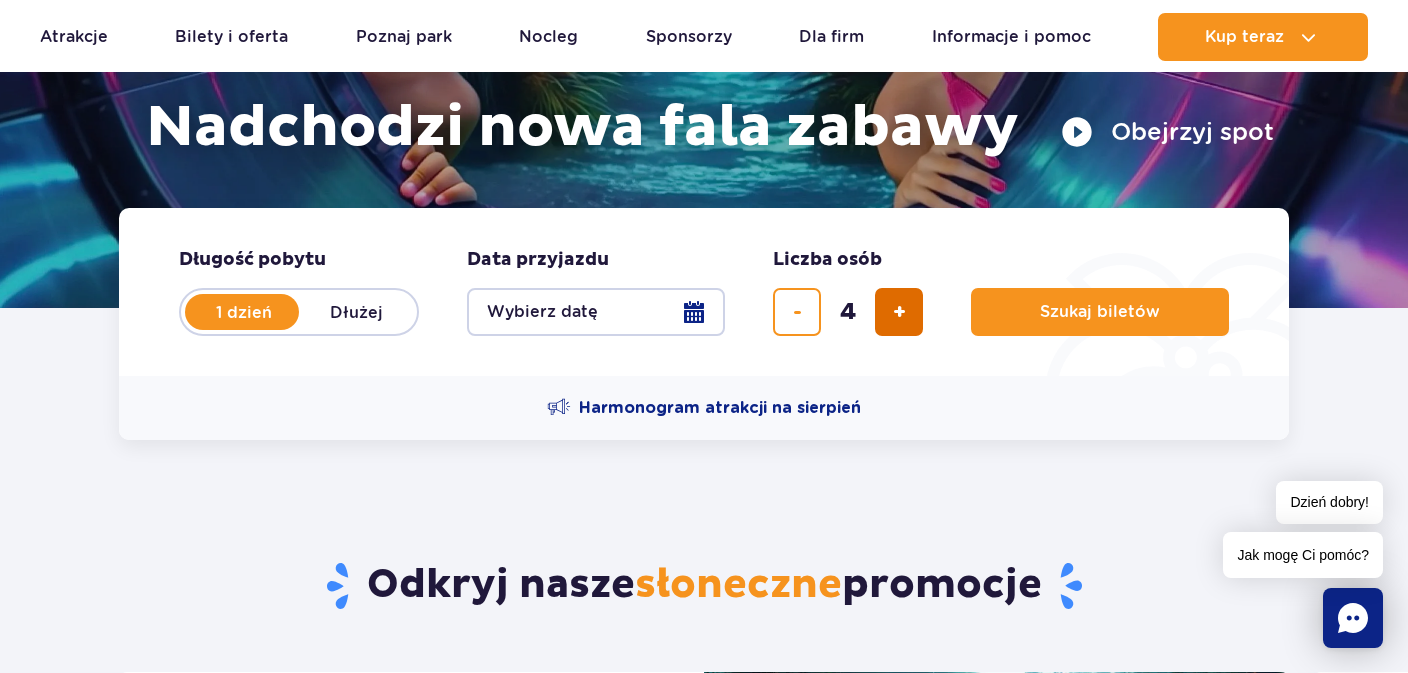click at bounding box center [899, 312] 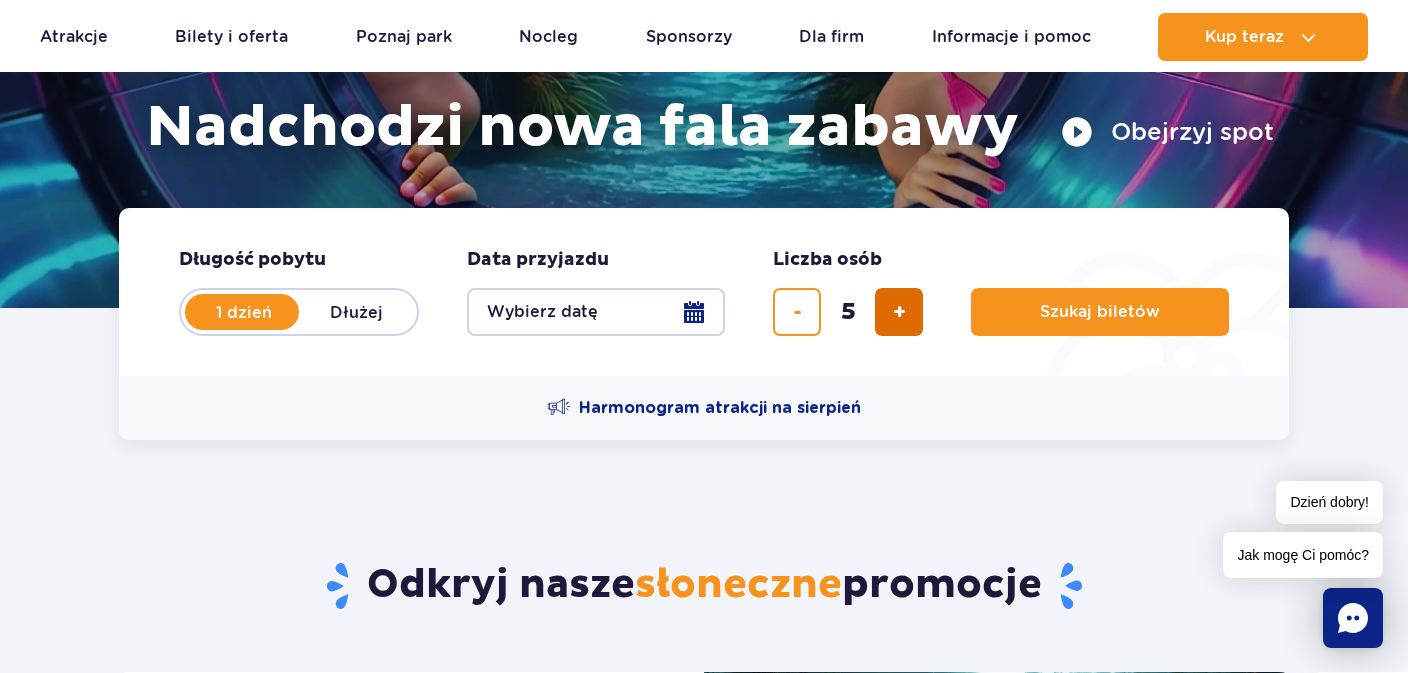 click at bounding box center (899, 312) 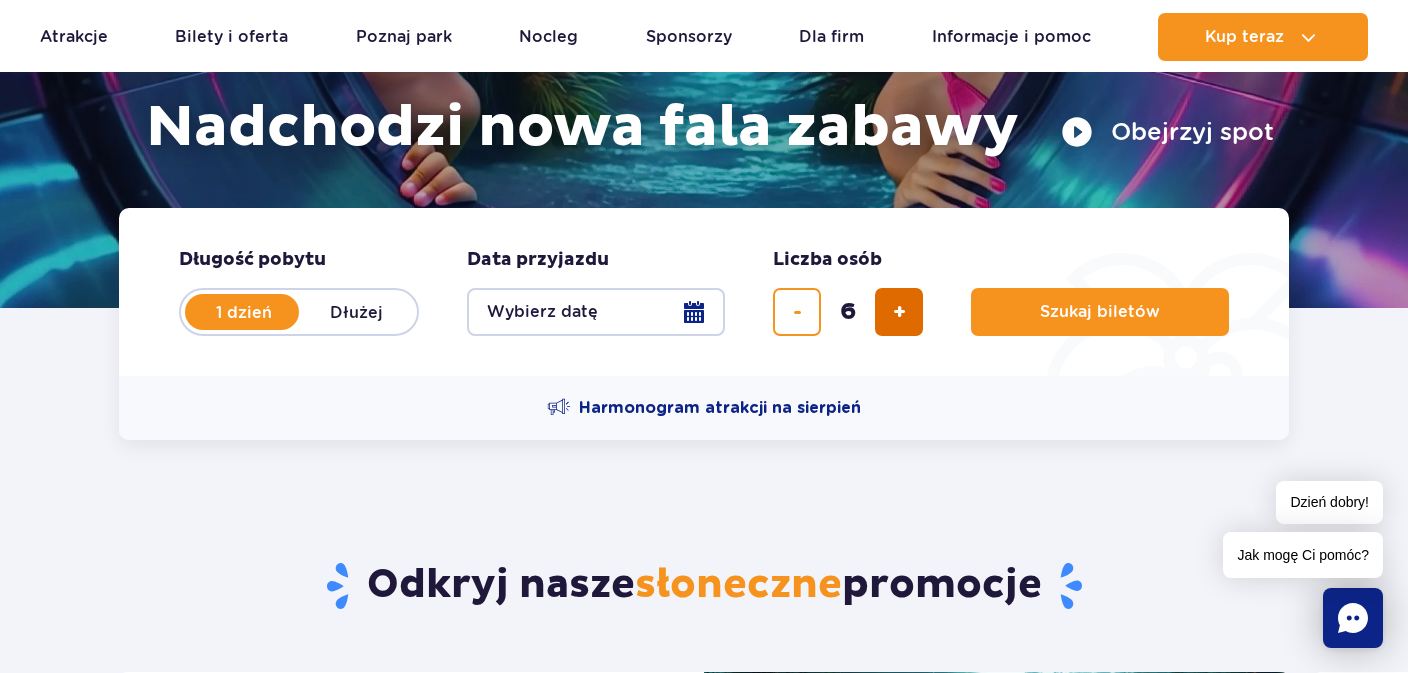 click at bounding box center [899, 312] 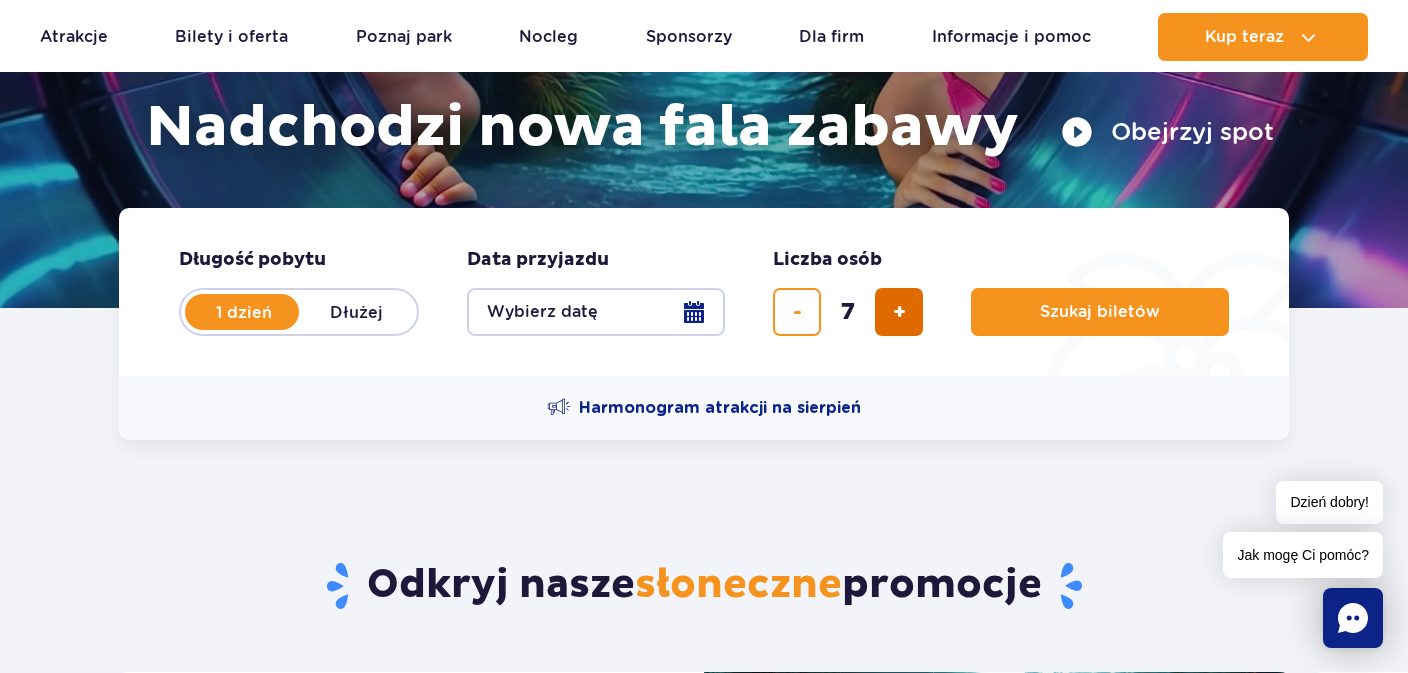click at bounding box center [899, 312] 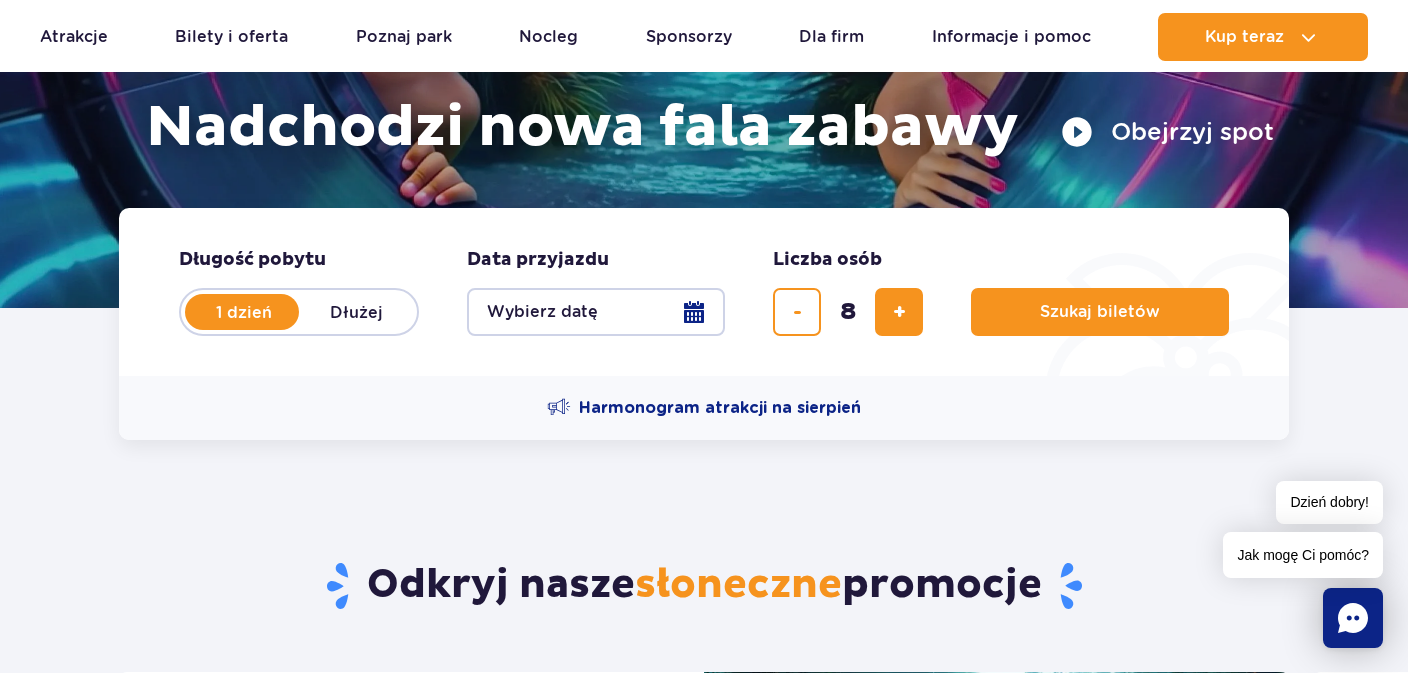 click on "Wybierz datę" at bounding box center (596, 312) 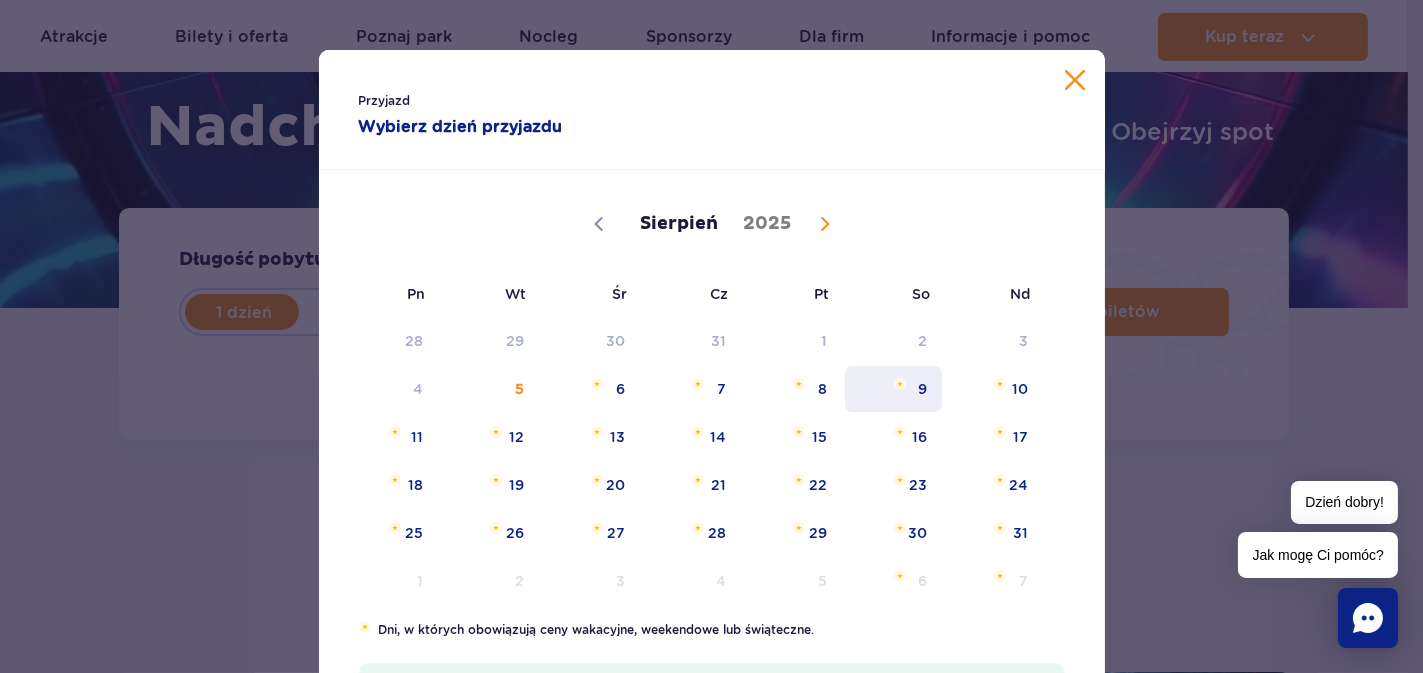 click on "9" at bounding box center [893, 389] 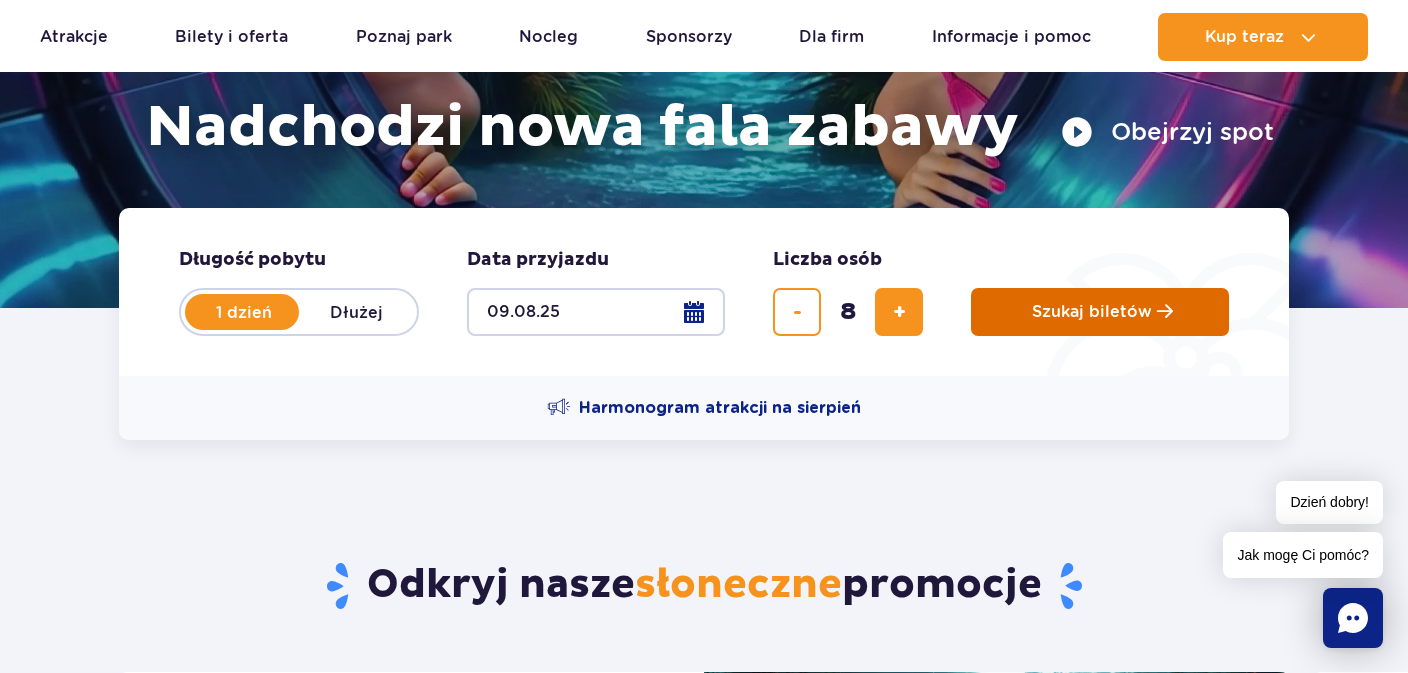 click on "Szukaj biletów" at bounding box center (1092, 312) 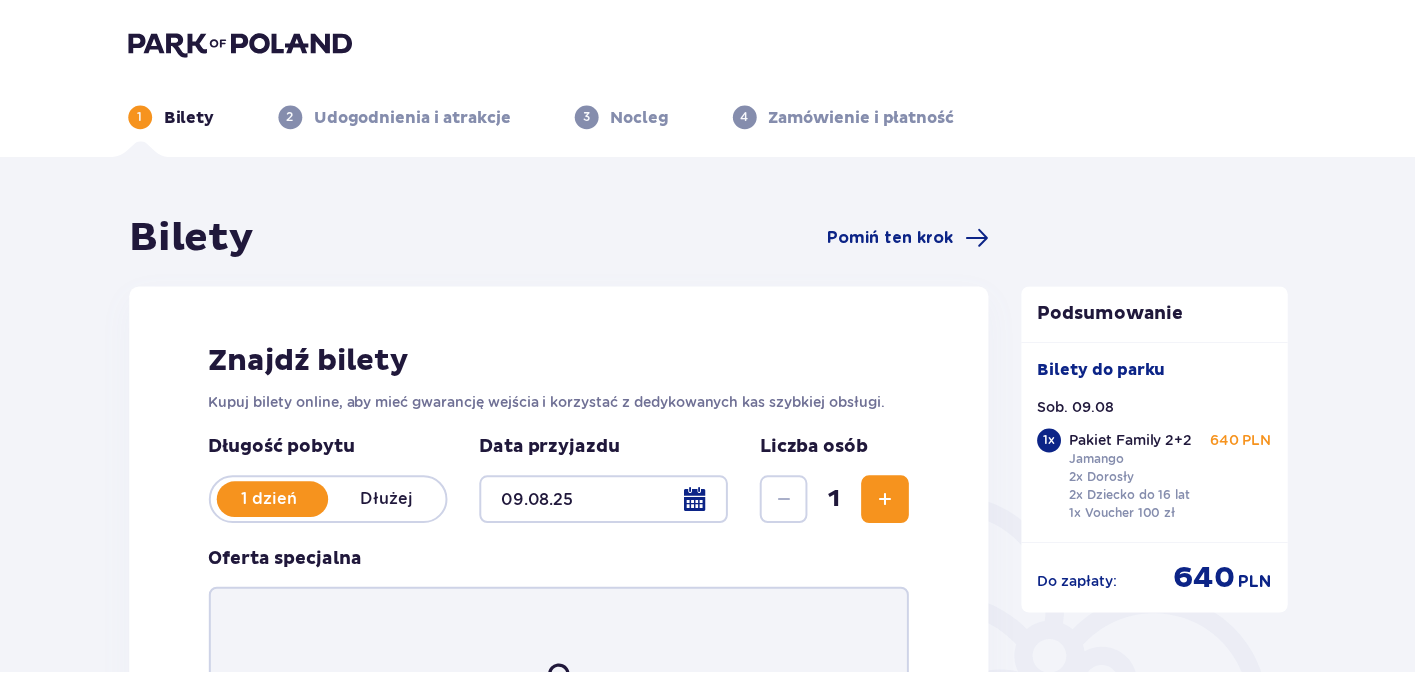 scroll, scrollTop: 0, scrollLeft: 0, axis: both 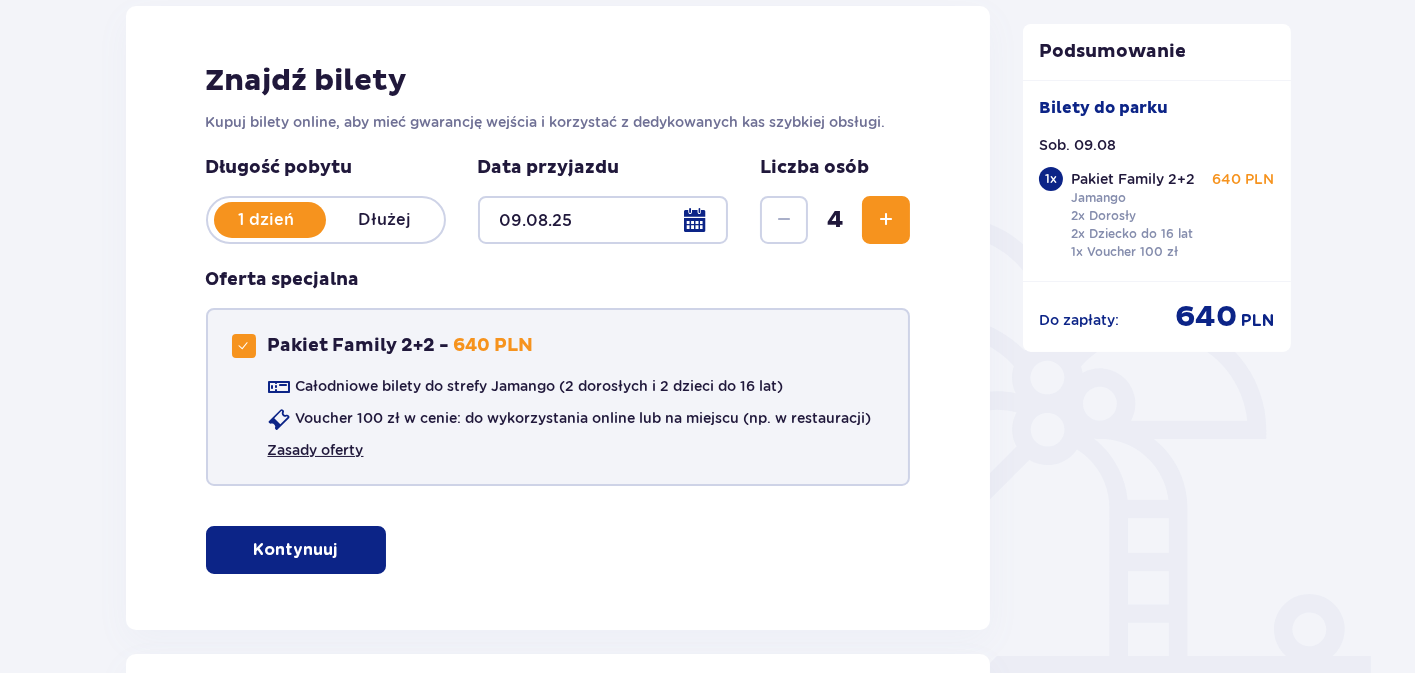 click on "Zasady oferty" at bounding box center [316, 450] 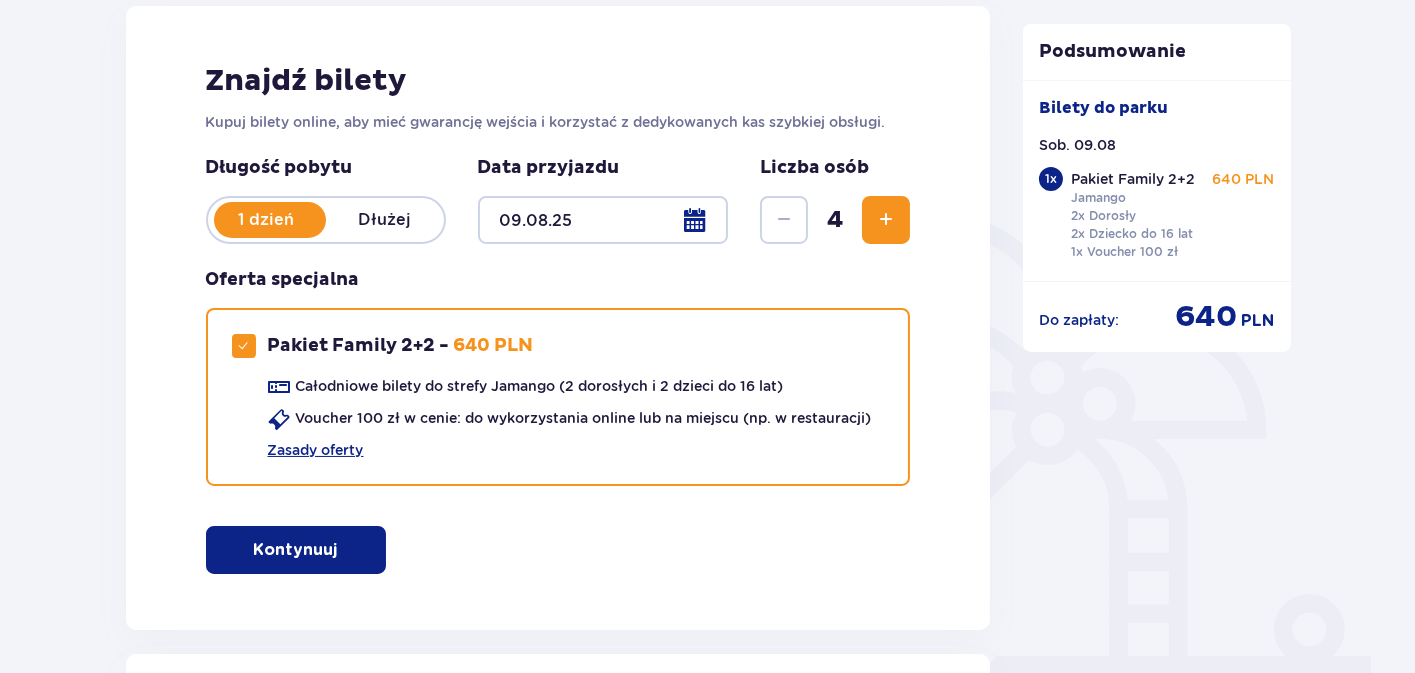 click on "Kontynuuj" at bounding box center (296, 550) 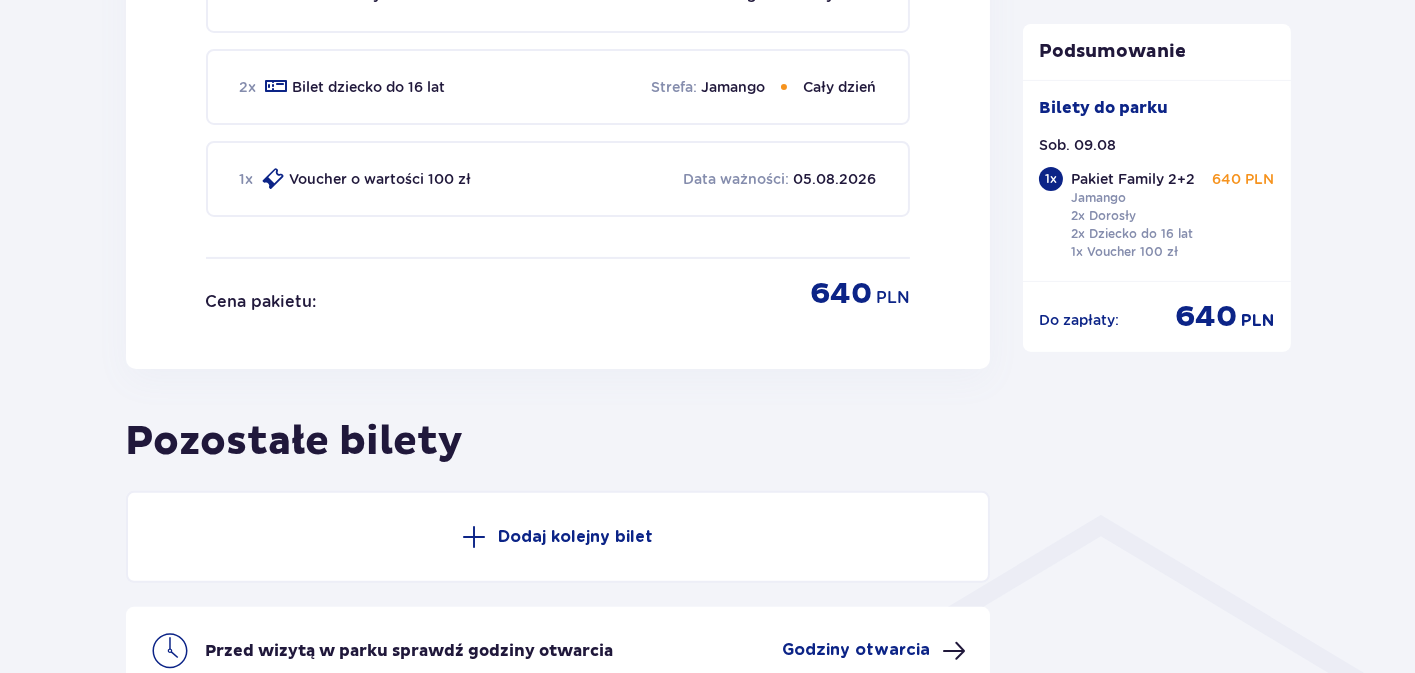 scroll, scrollTop: 1149, scrollLeft: 0, axis: vertical 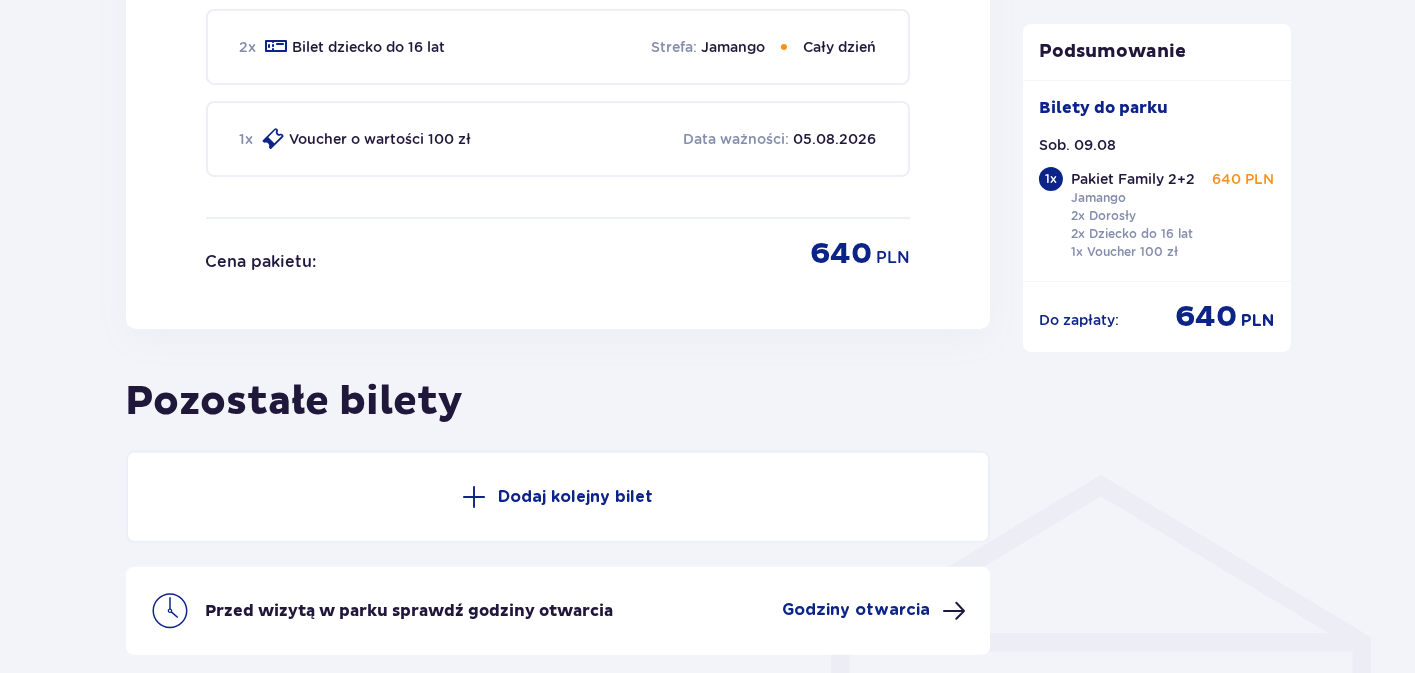 click on "Dodaj kolejny bilet" at bounding box center (558, 497) 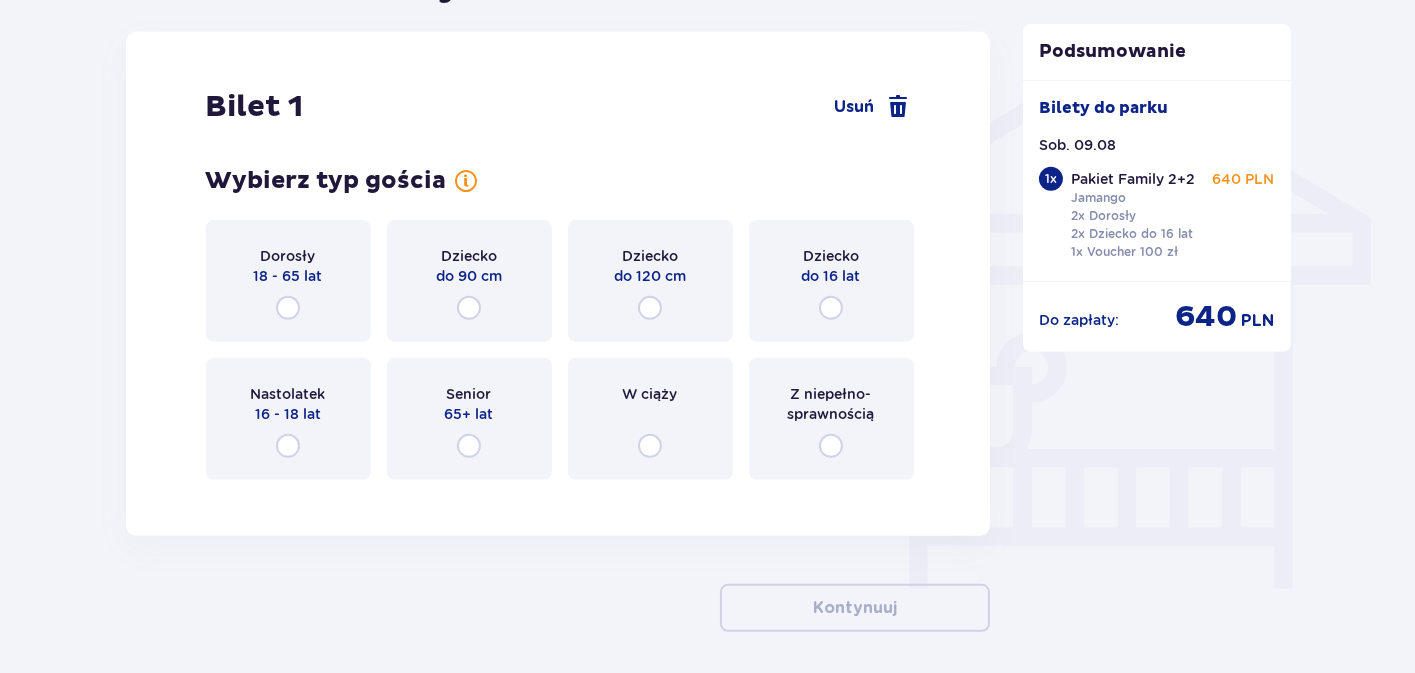 scroll, scrollTop: 1574, scrollLeft: 0, axis: vertical 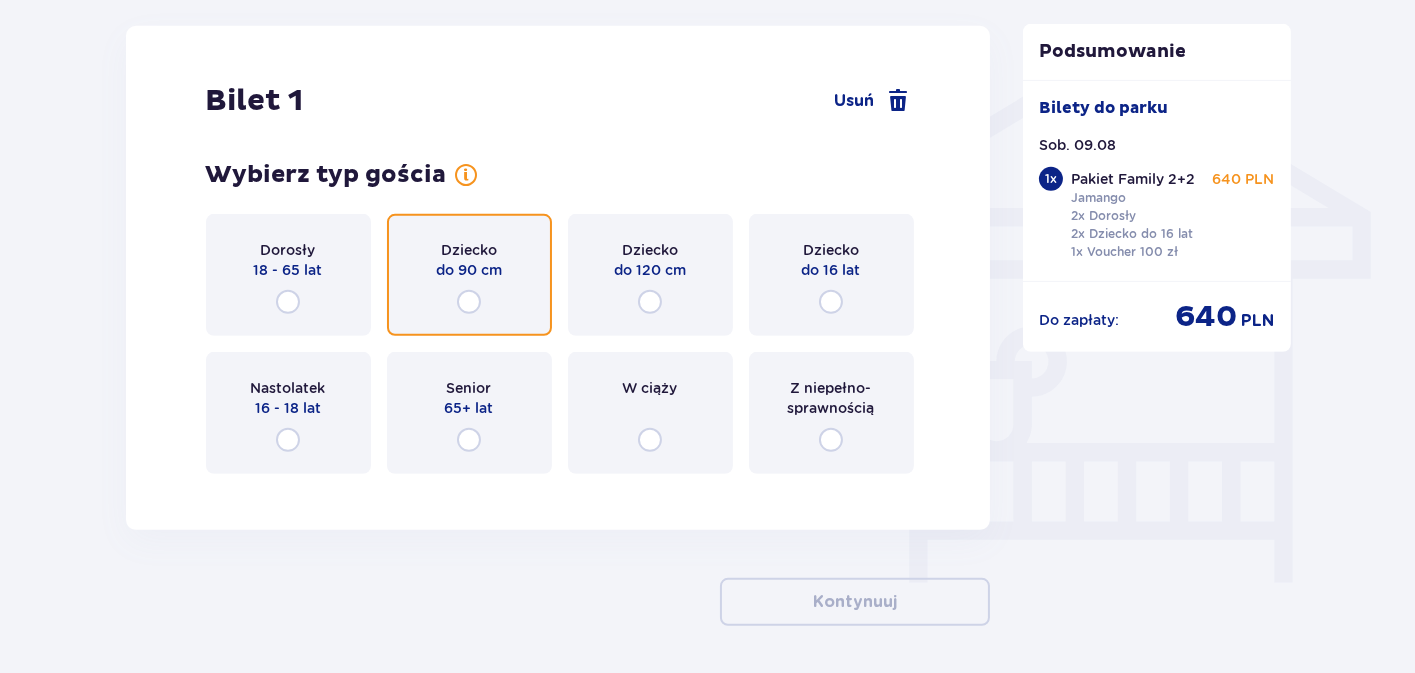 click at bounding box center (469, 302) 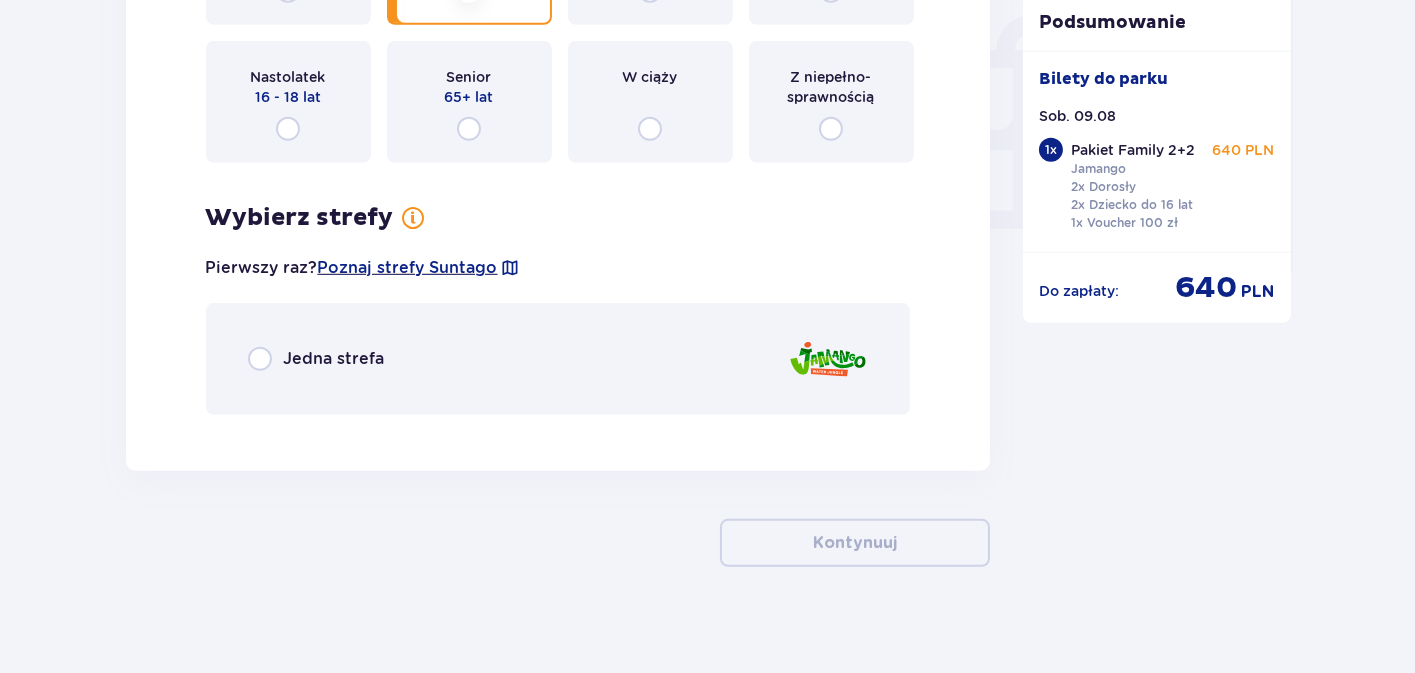scroll, scrollTop: 1896, scrollLeft: 0, axis: vertical 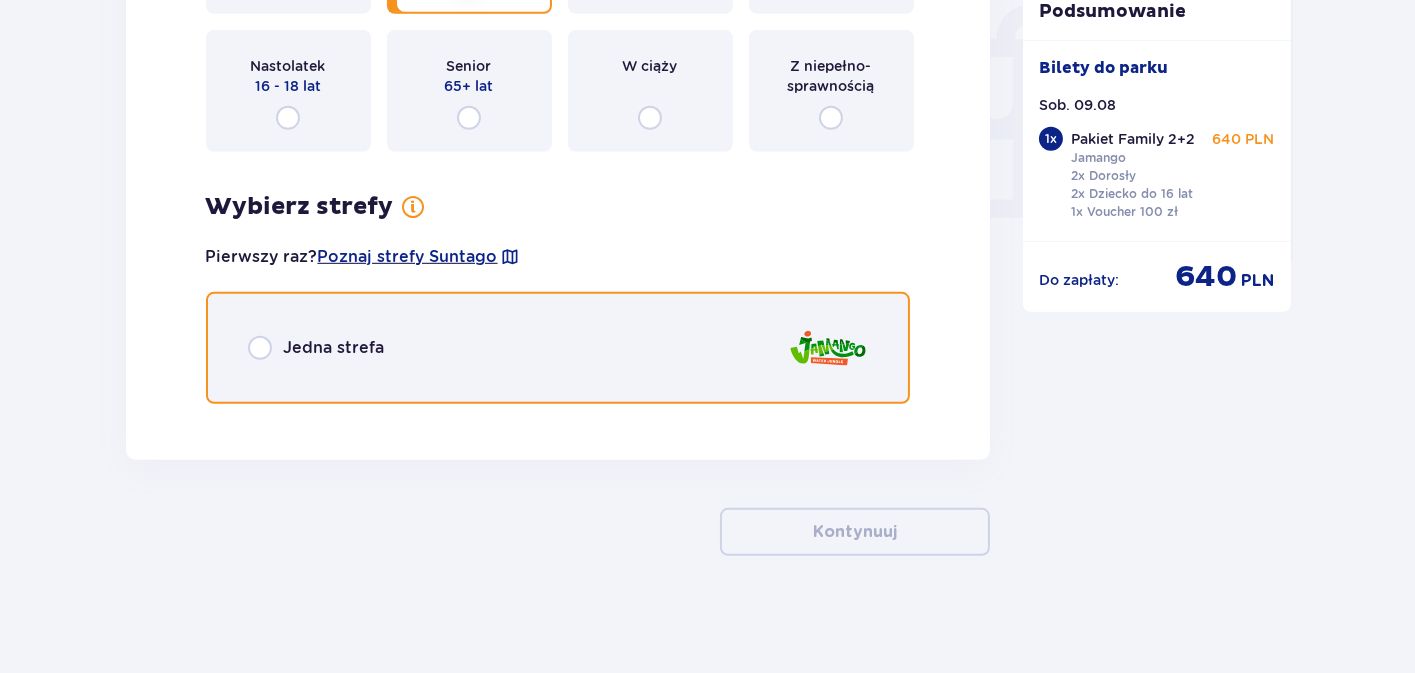 click at bounding box center [260, 348] 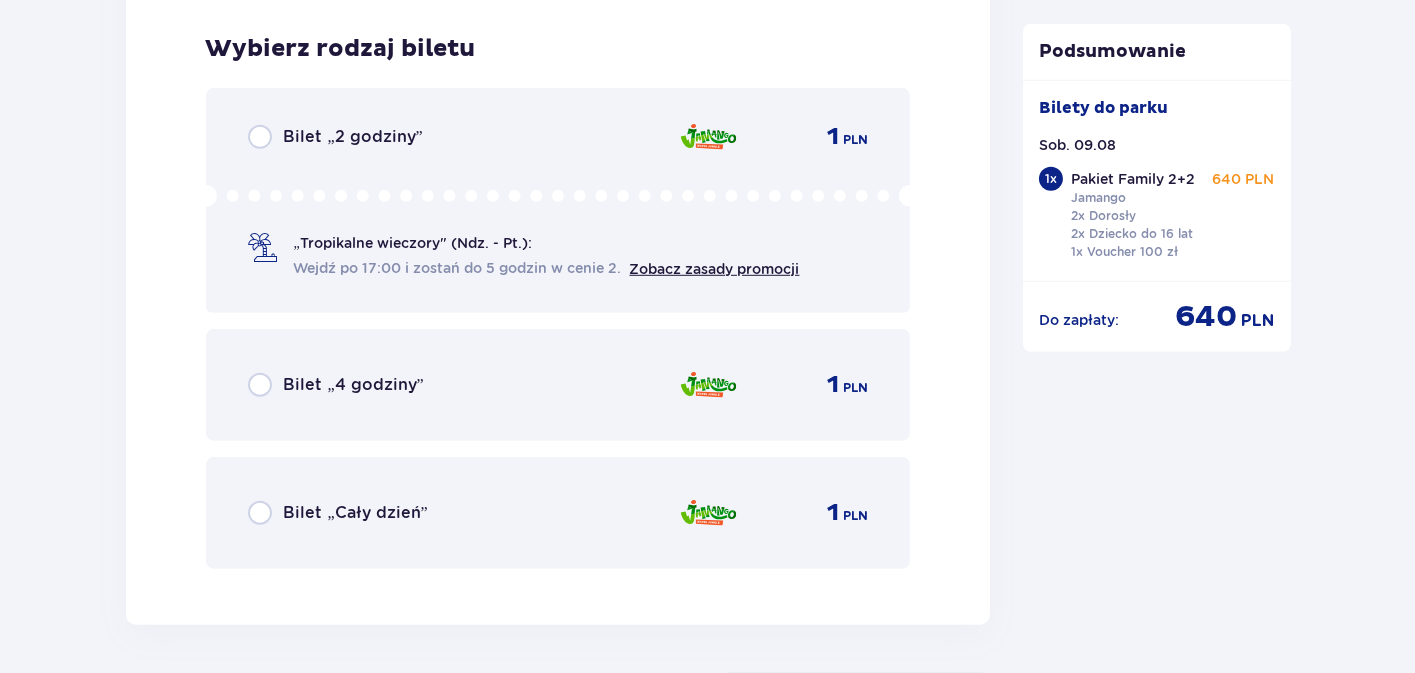 scroll, scrollTop: 2314, scrollLeft: 0, axis: vertical 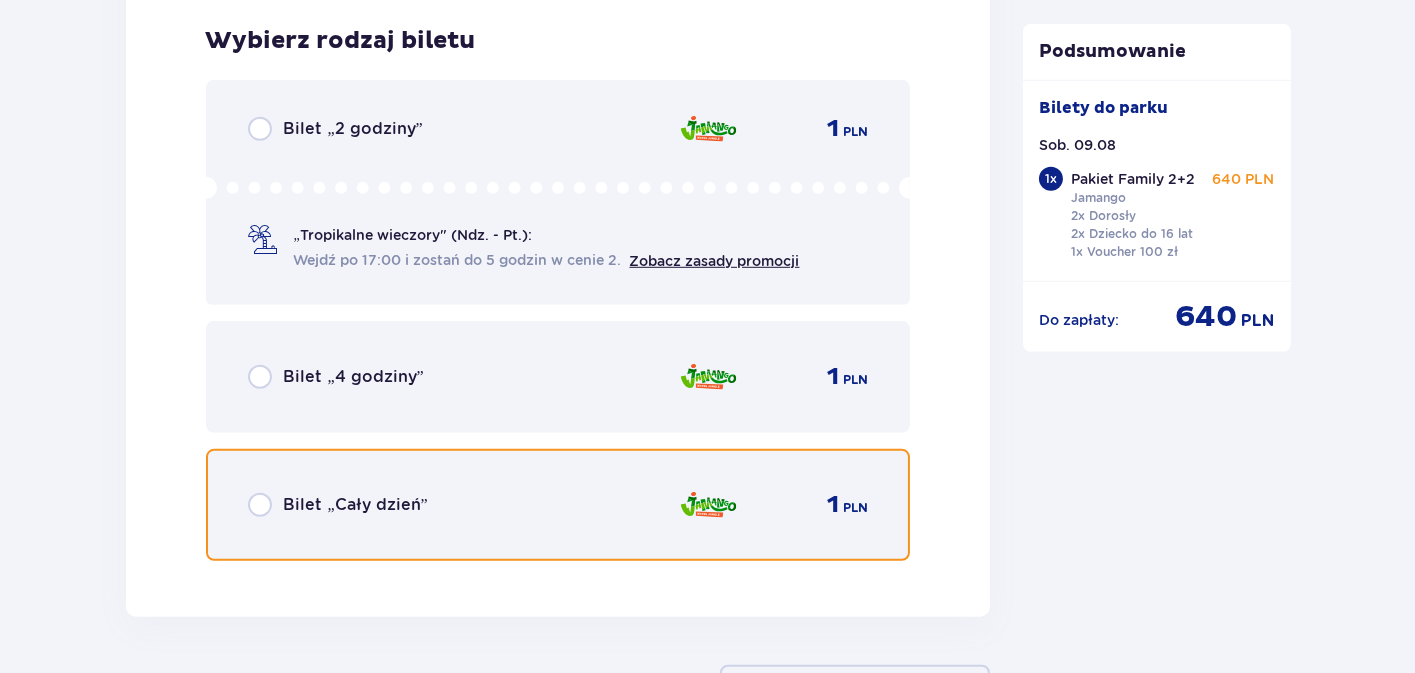 click at bounding box center [260, 505] 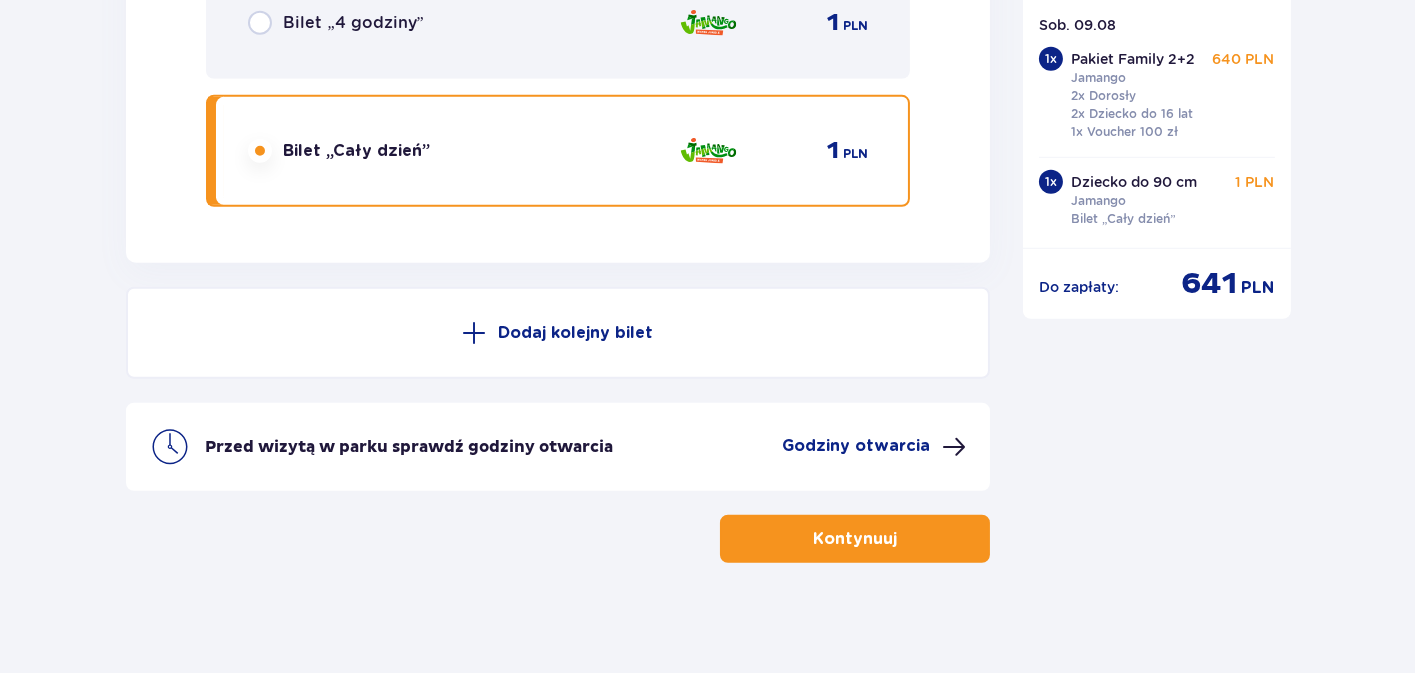 scroll, scrollTop: 2675, scrollLeft: 0, axis: vertical 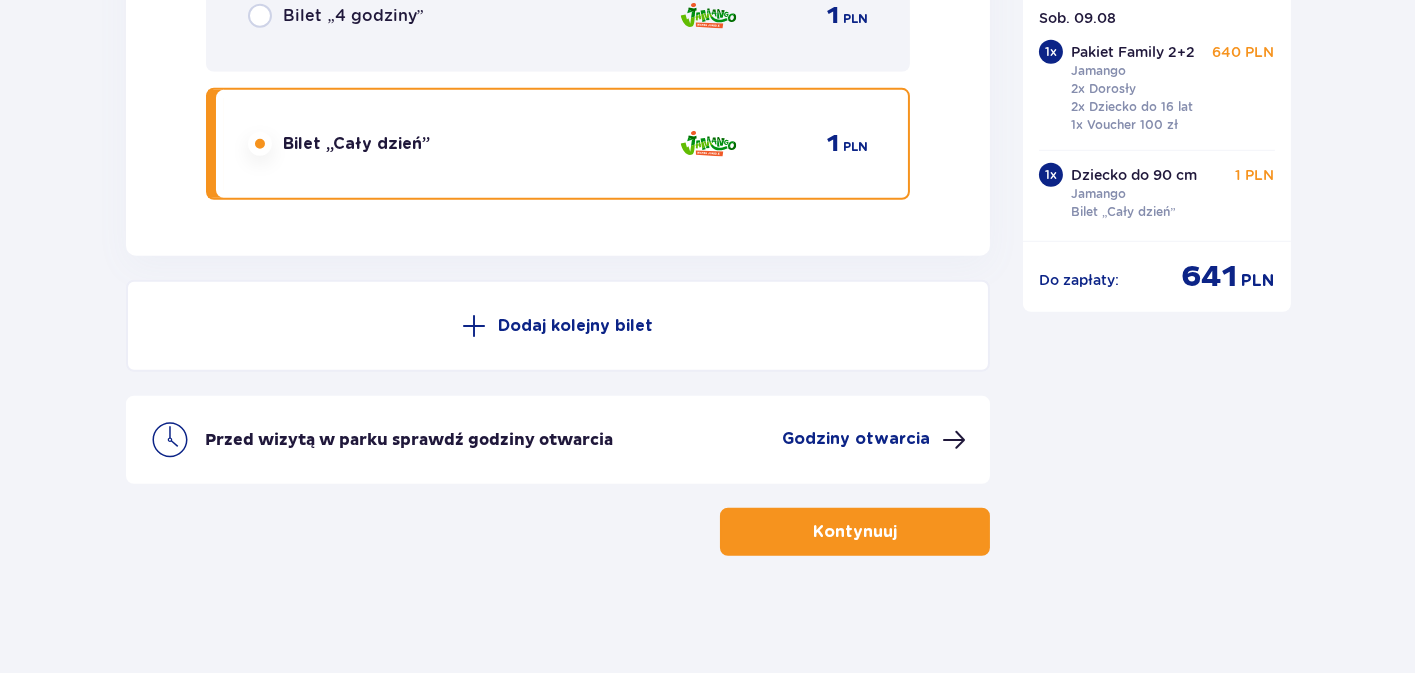 click on "Dodaj kolejny bilet" at bounding box center (575, 326) 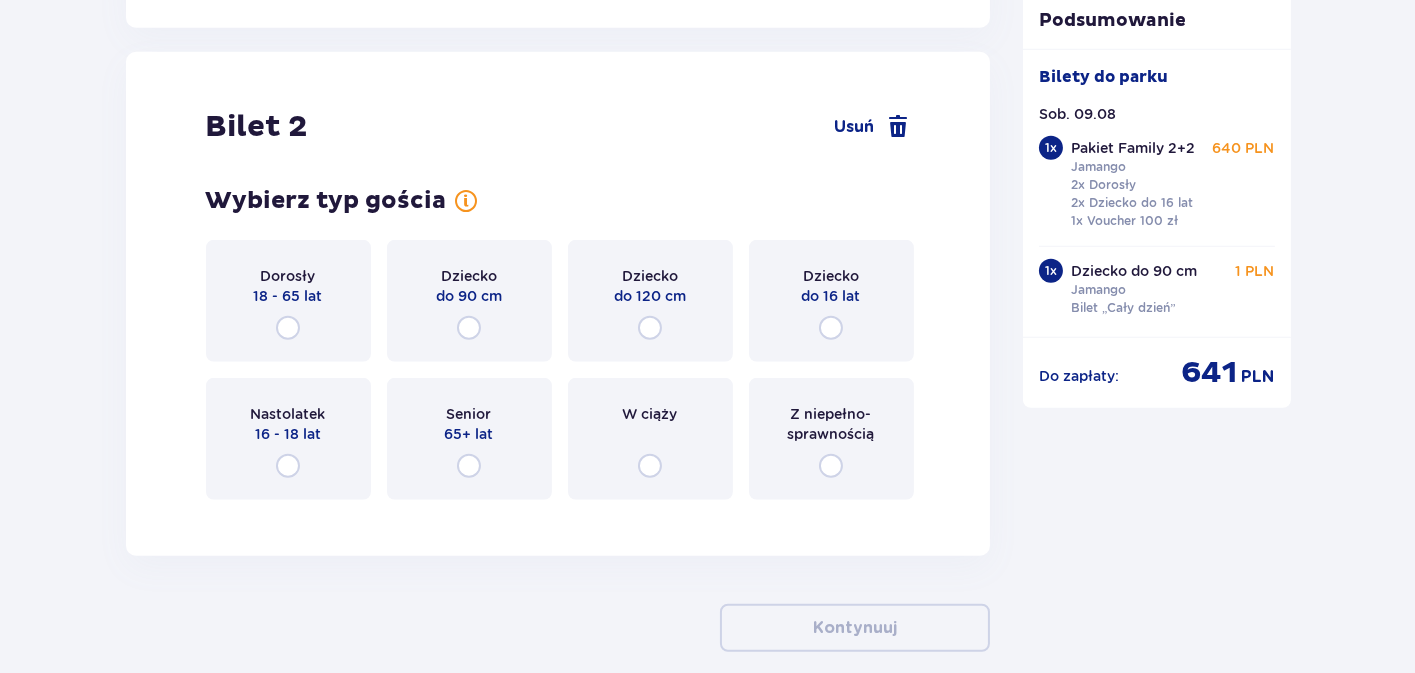 scroll, scrollTop: 2928, scrollLeft: 0, axis: vertical 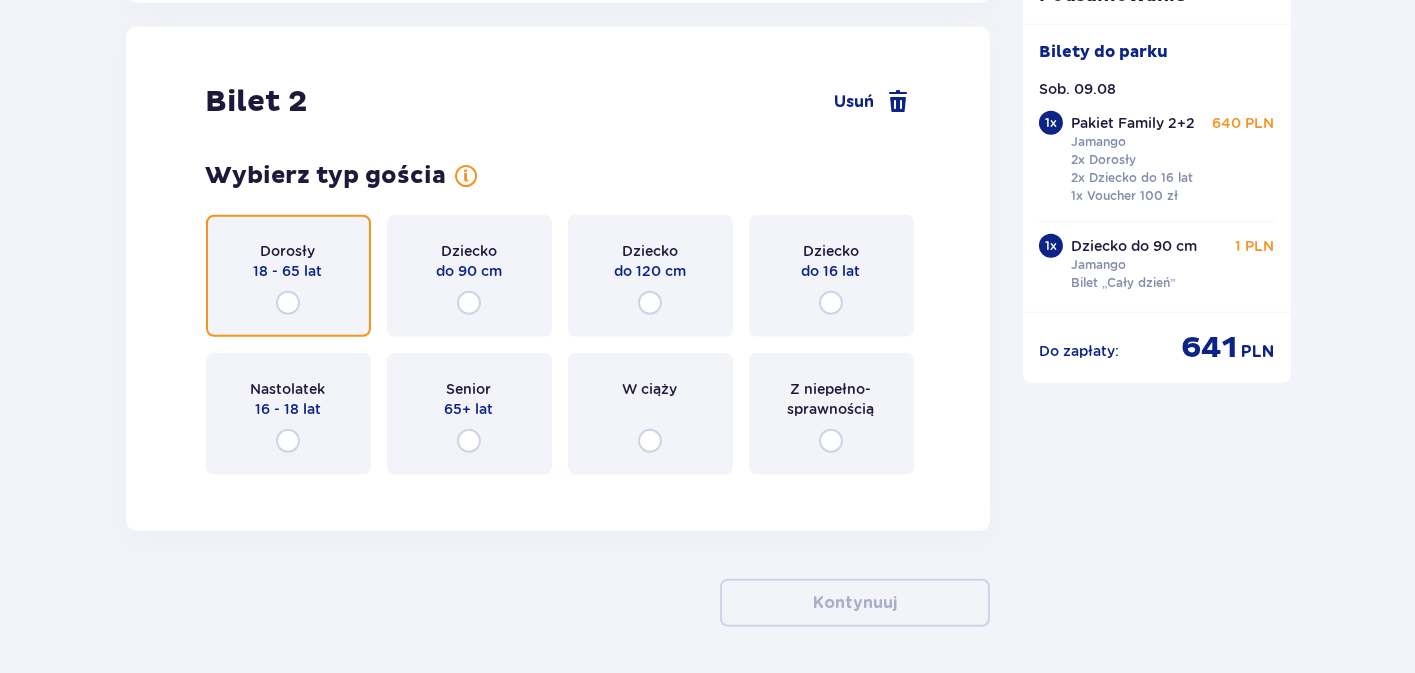click at bounding box center (288, 303) 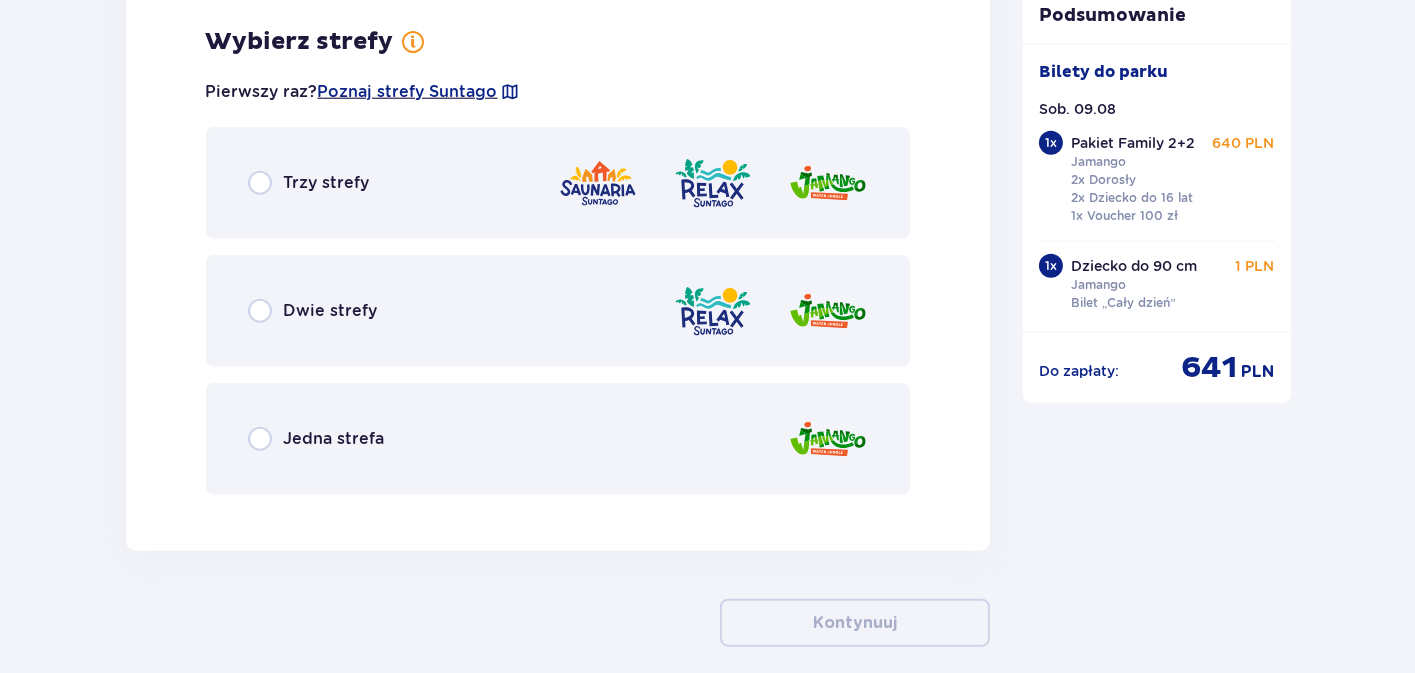 scroll, scrollTop: 3416, scrollLeft: 0, axis: vertical 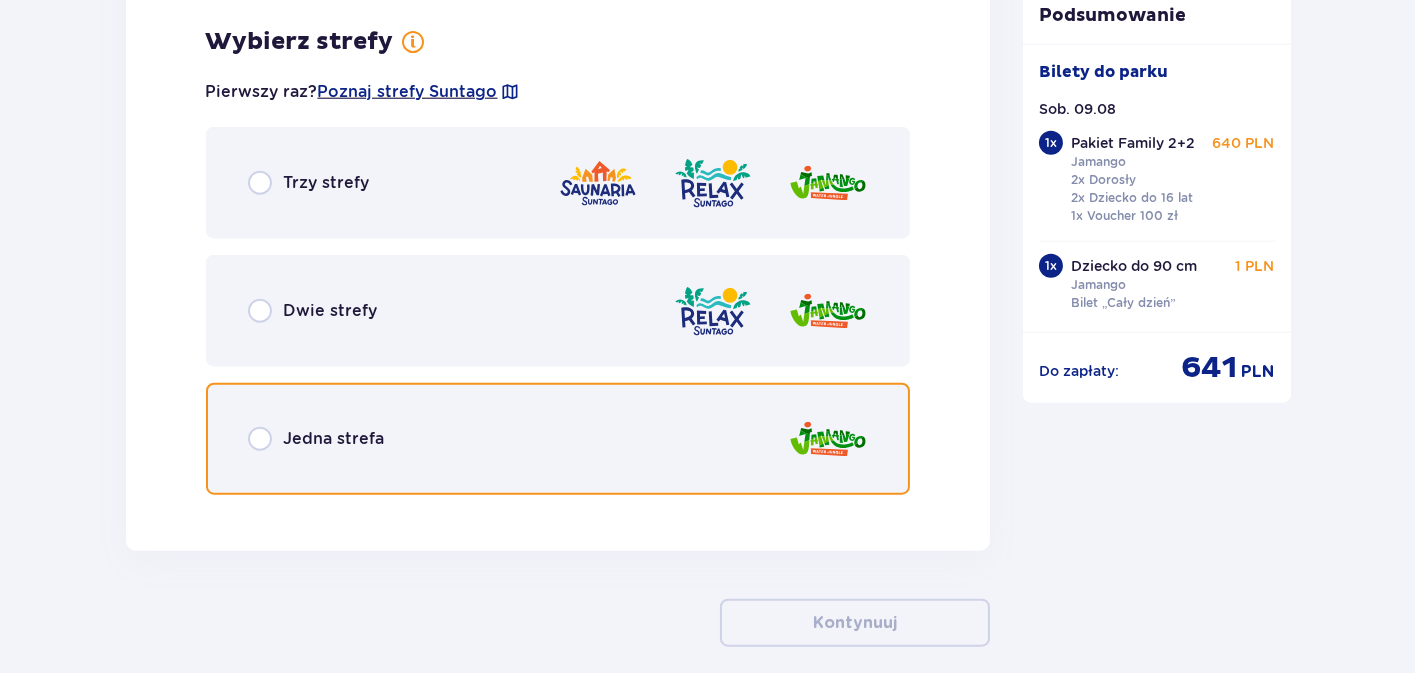 click at bounding box center [260, 439] 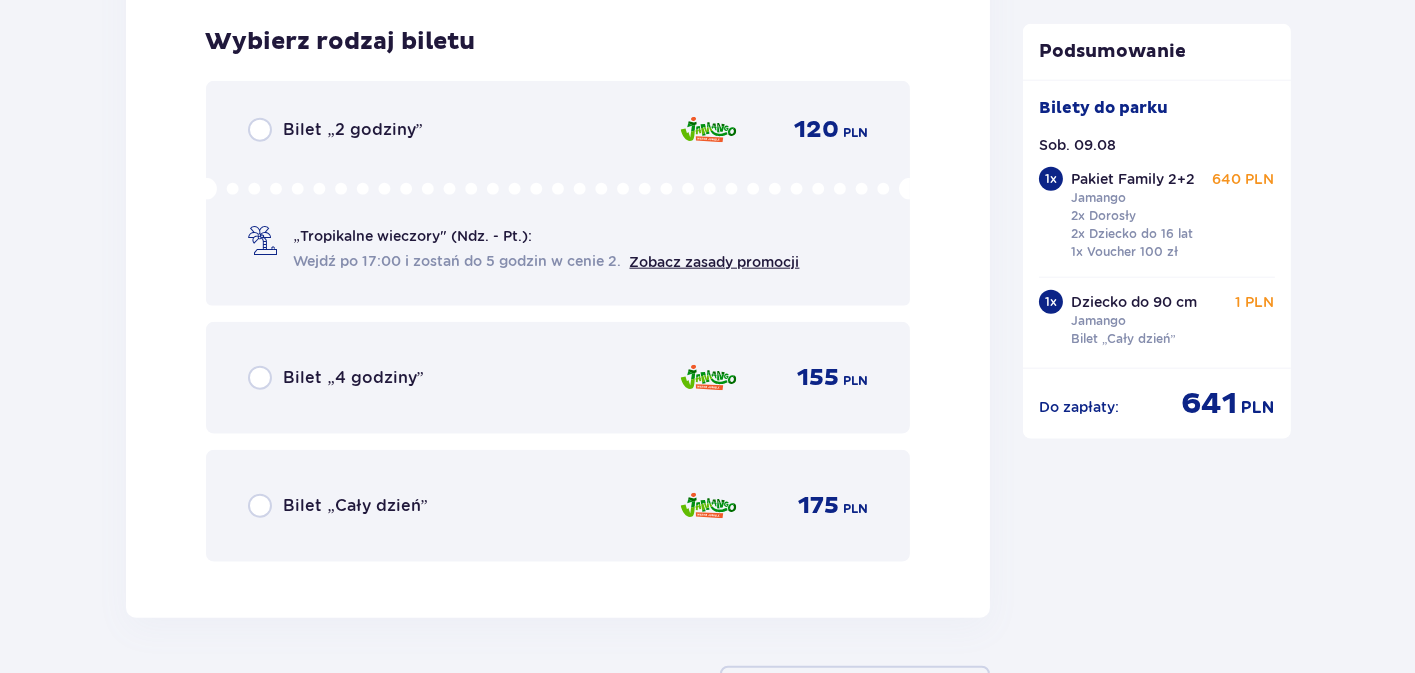 scroll, scrollTop: 3924, scrollLeft: 0, axis: vertical 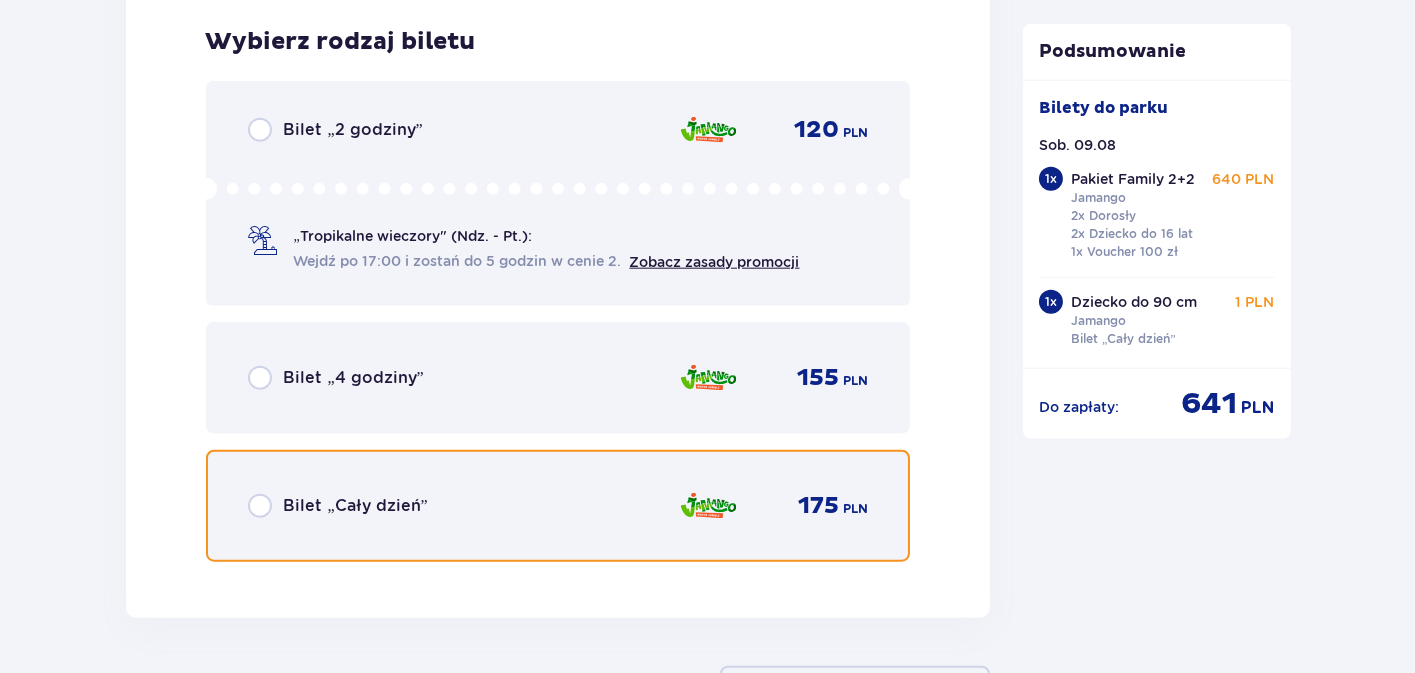 click at bounding box center (260, 506) 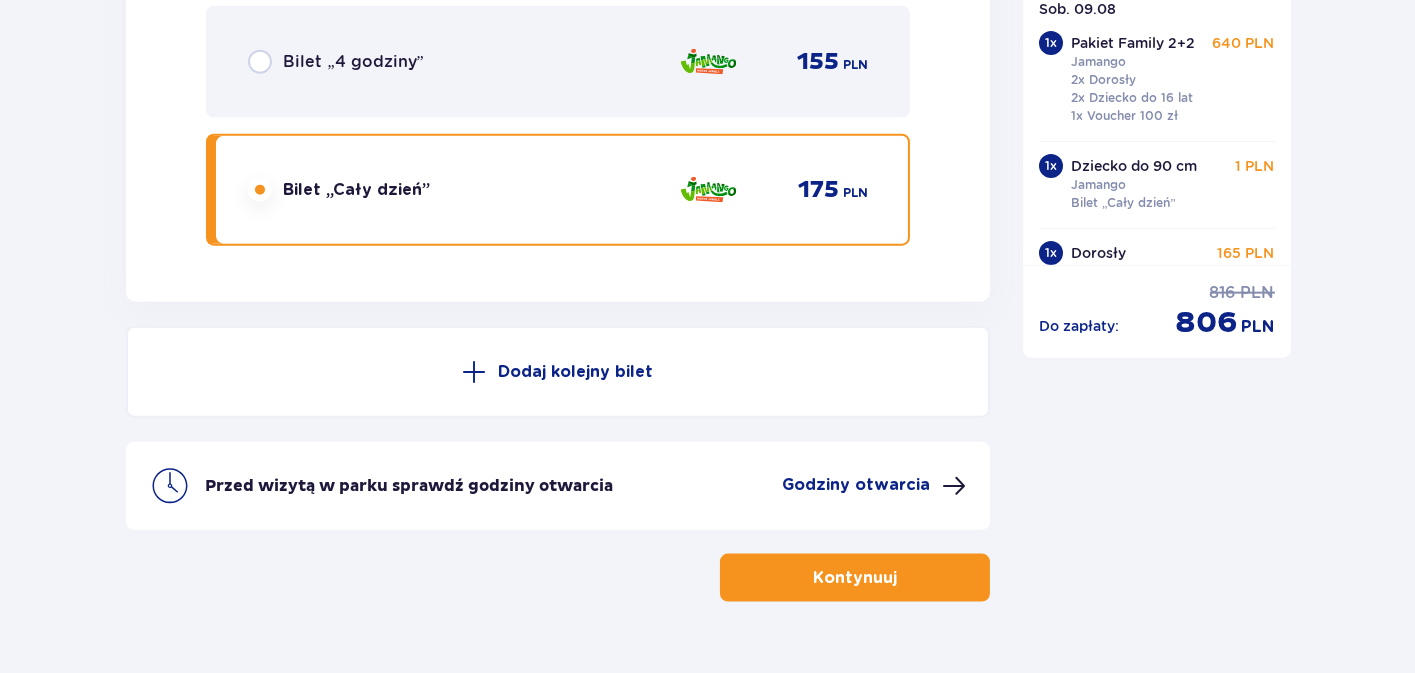 scroll, scrollTop: 4284, scrollLeft: 0, axis: vertical 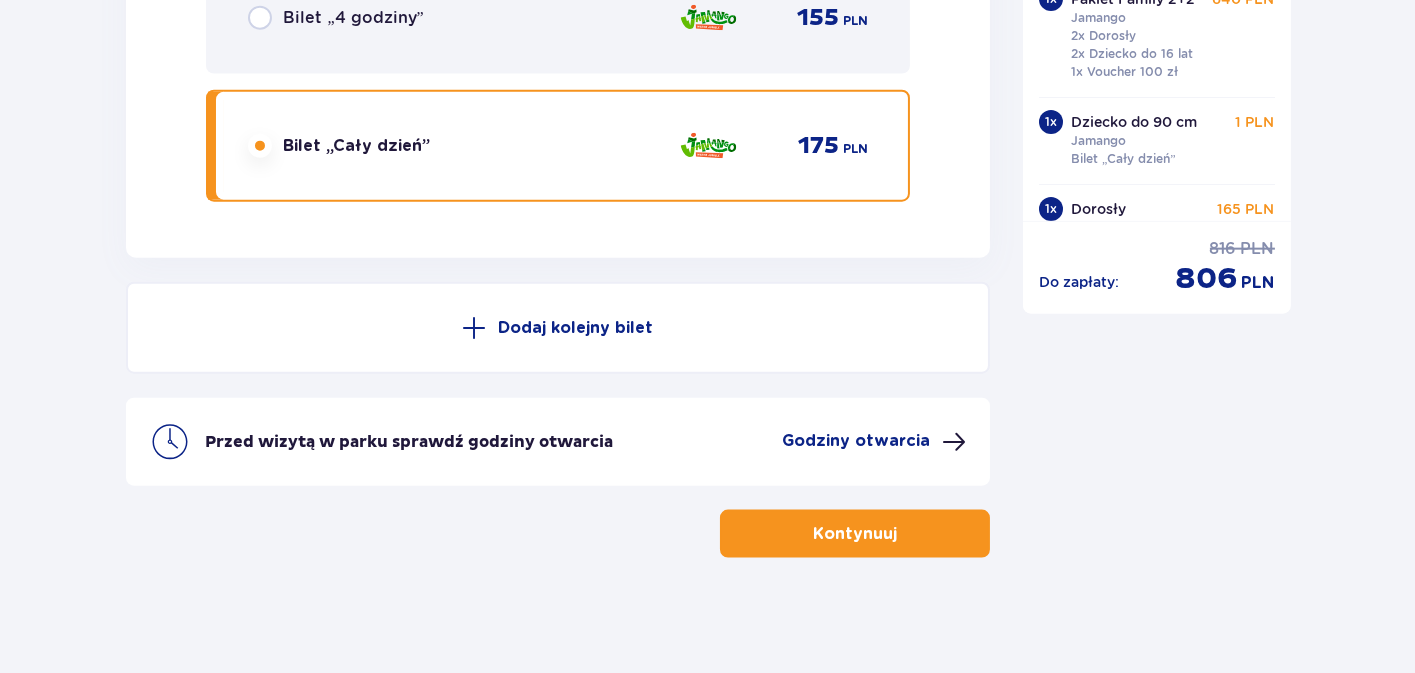 click on "Dodaj kolejny bilet" at bounding box center (575, 328) 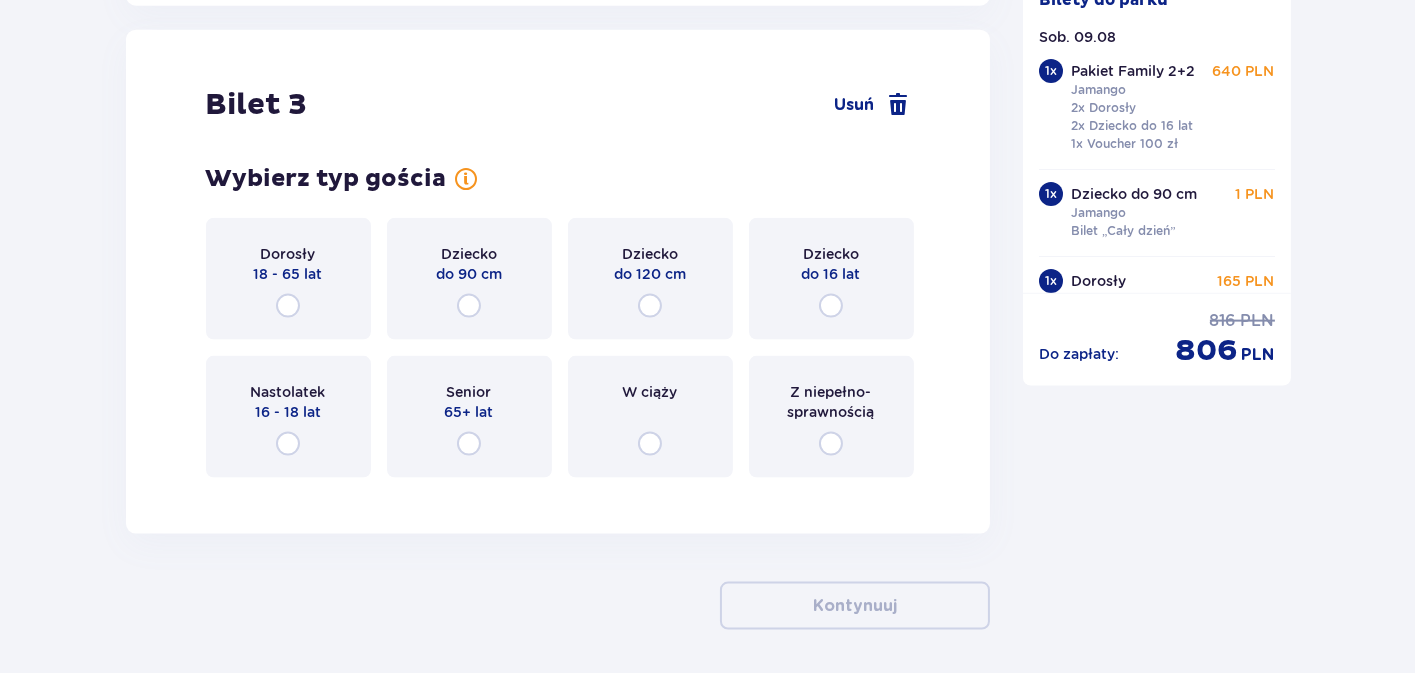 scroll, scrollTop: 4539, scrollLeft: 0, axis: vertical 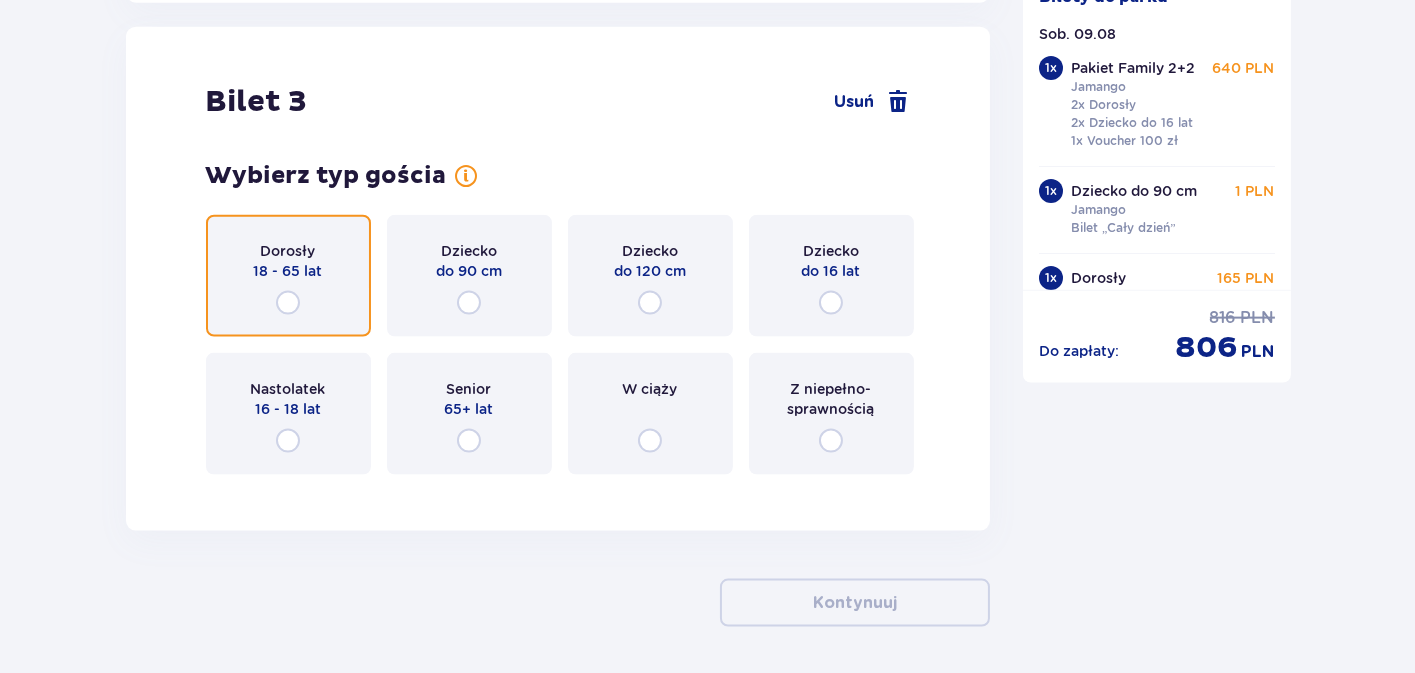 click at bounding box center [288, 303] 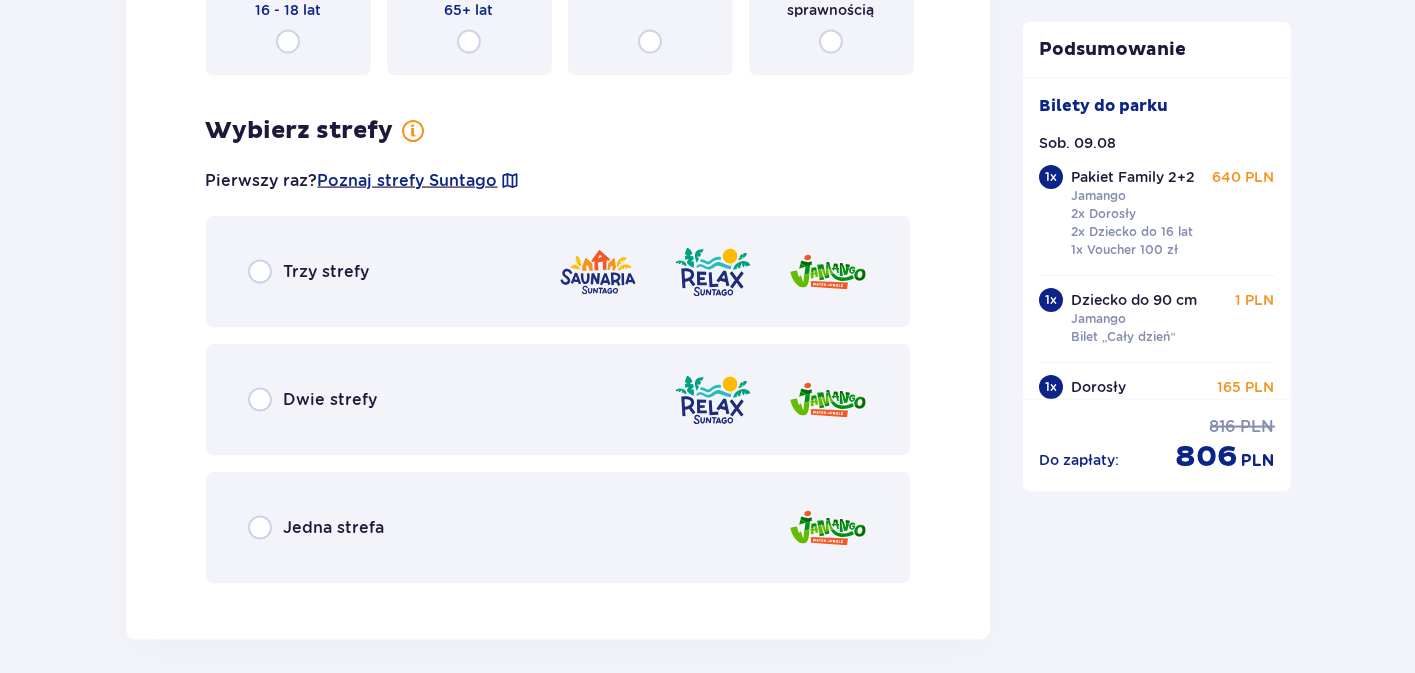 scroll, scrollTop: 5027, scrollLeft: 0, axis: vertical 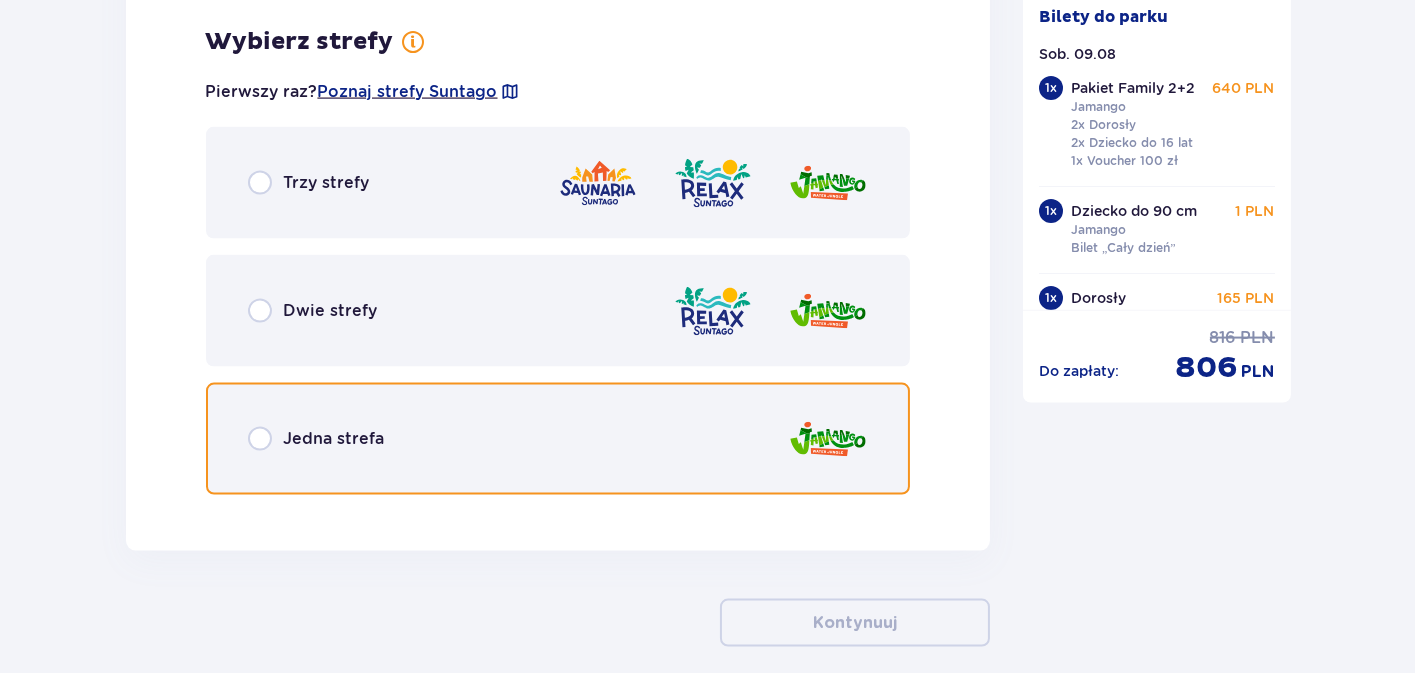 click at bounding box center [260, 439] 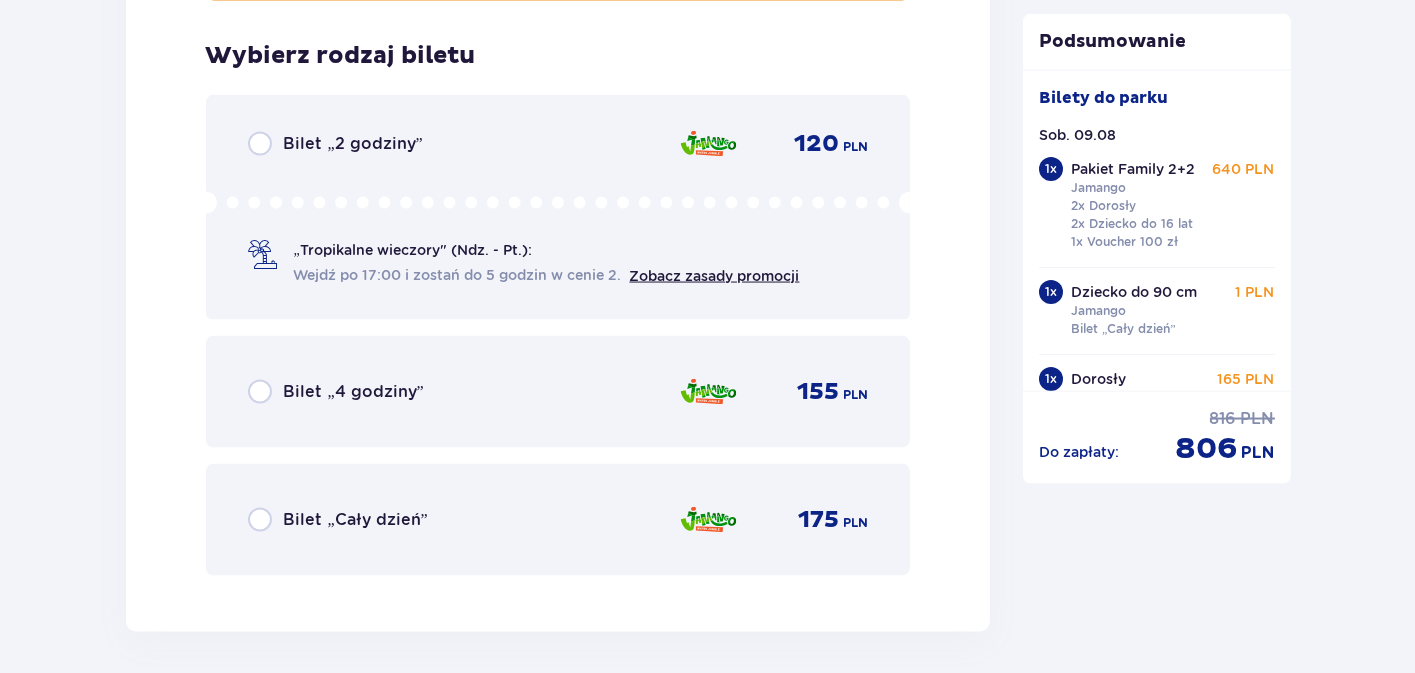 scroll, scrollTop: 5535, scrollLeft: 0, axis: vertical 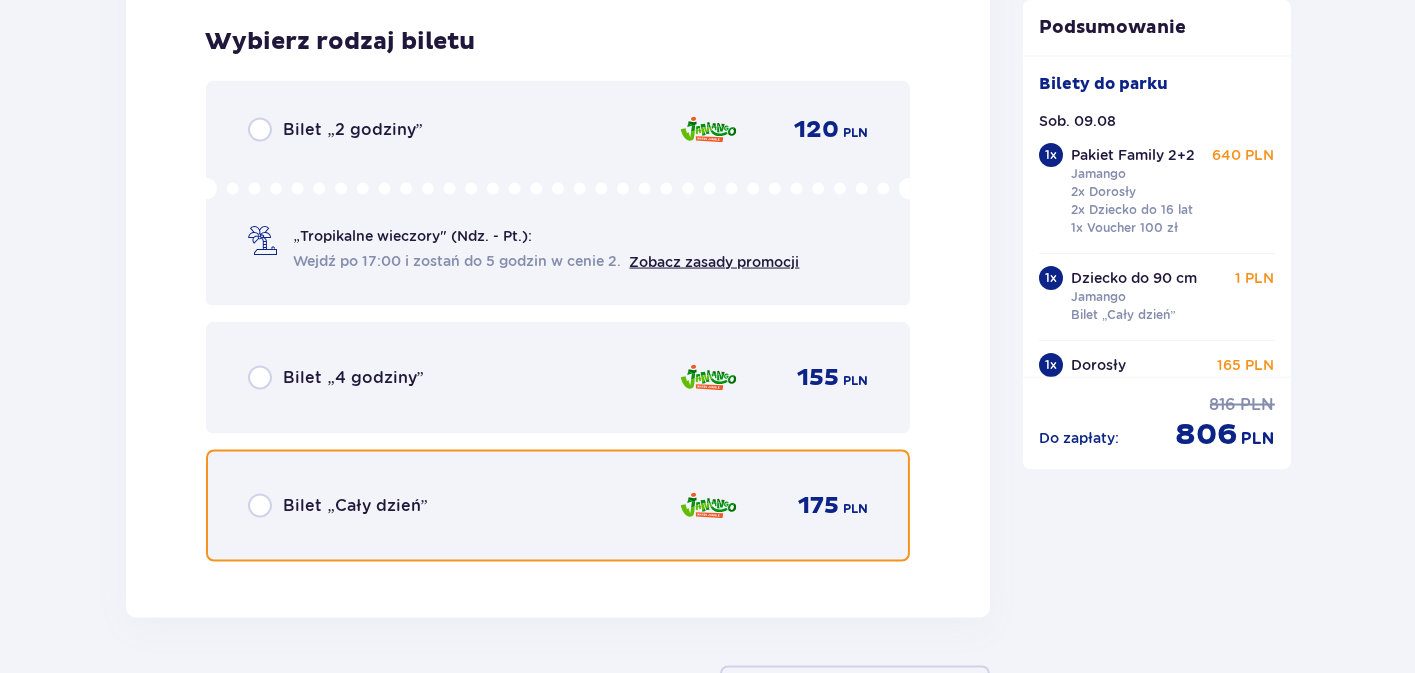 click at bounding box center [260, 506] 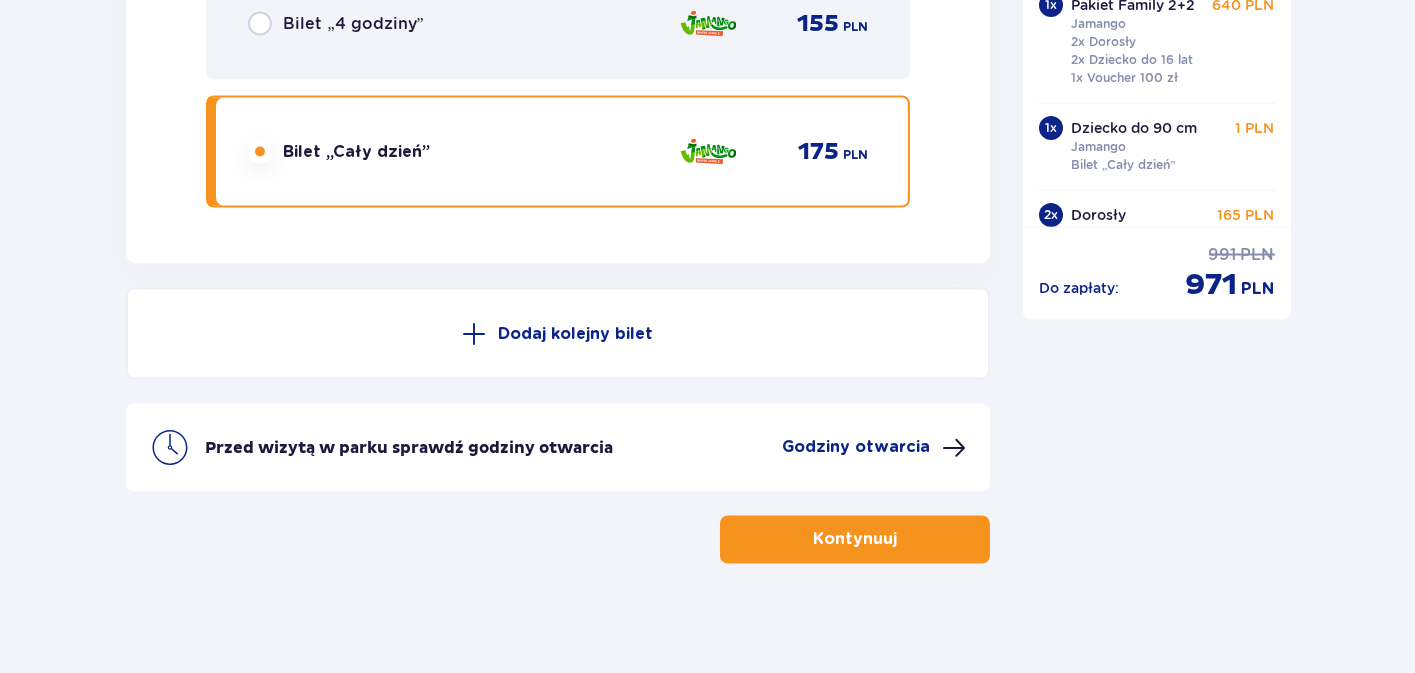 scroll, scrollTop: 5896, scrollLeft: 0, axis: vertical 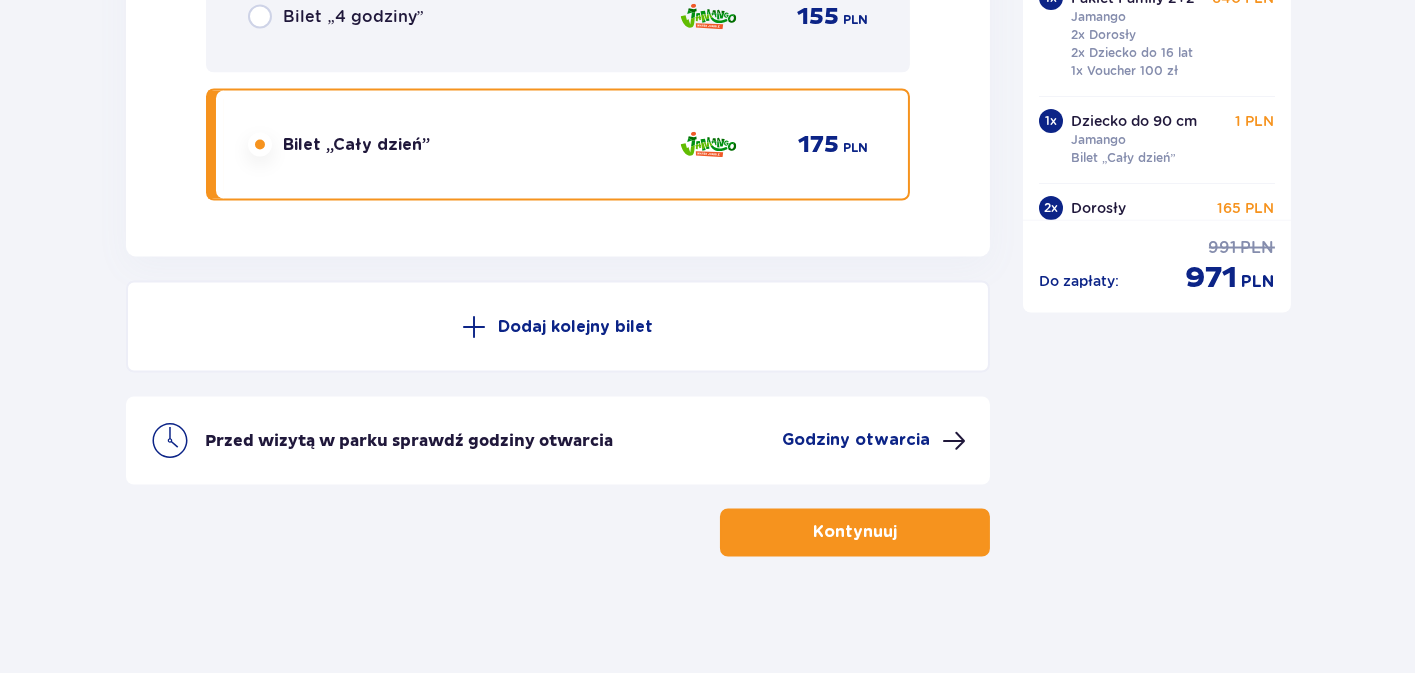 click on "Dodaj kolejny bilet" at bounding box center (575, 327) 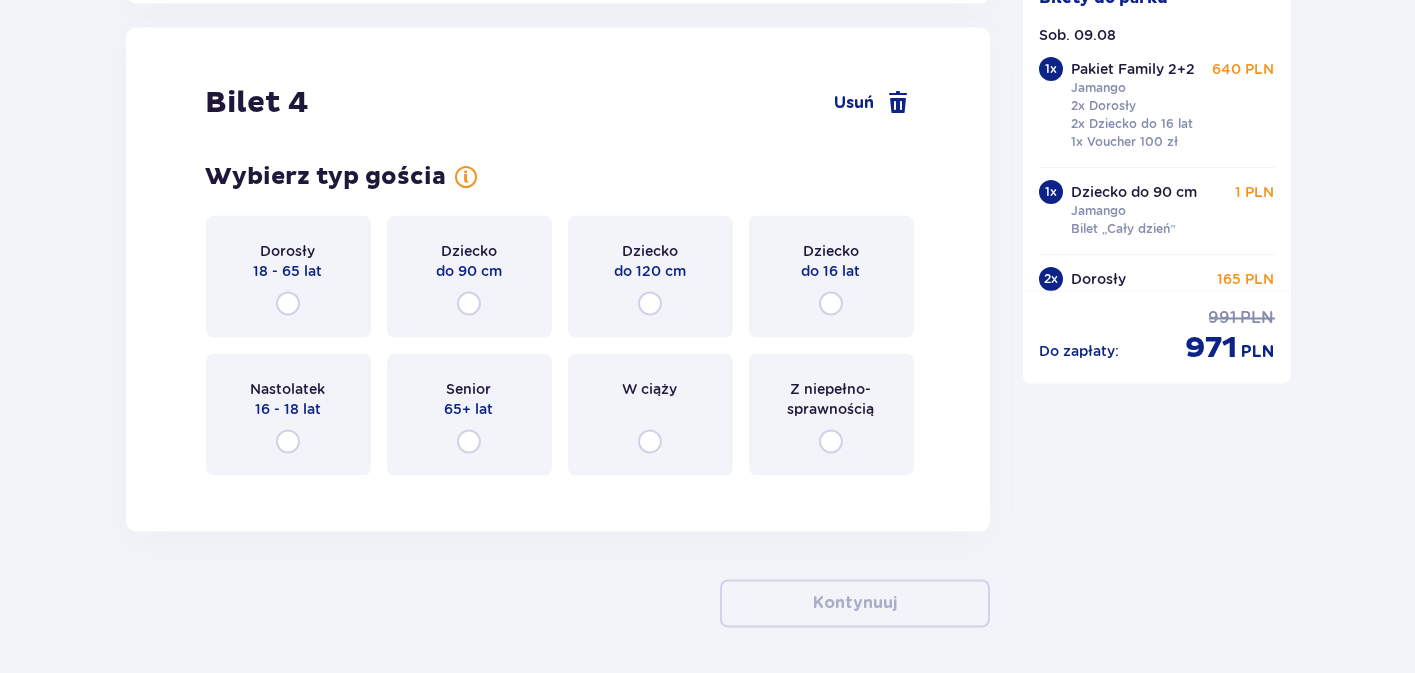 scroll, scrollTop: 6149, scrollLeft: 0, axis: vertical 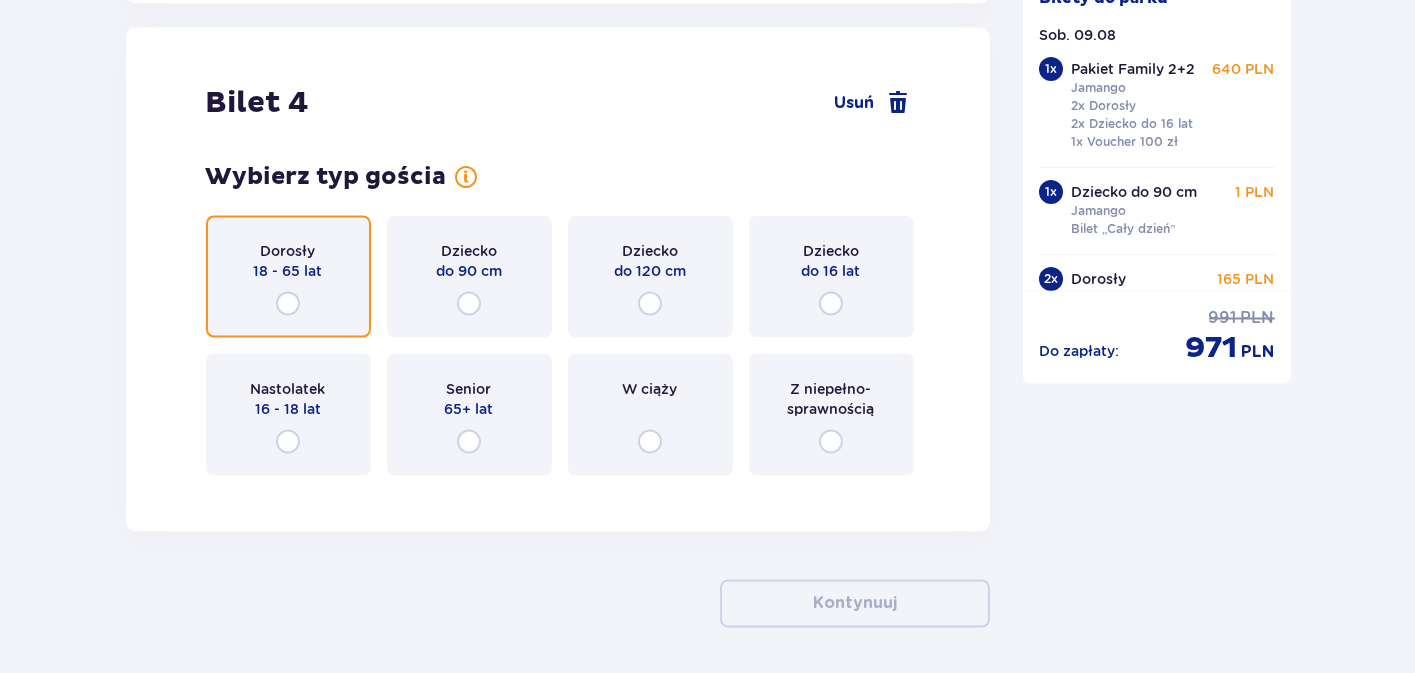click at bounding box center [288, 304] 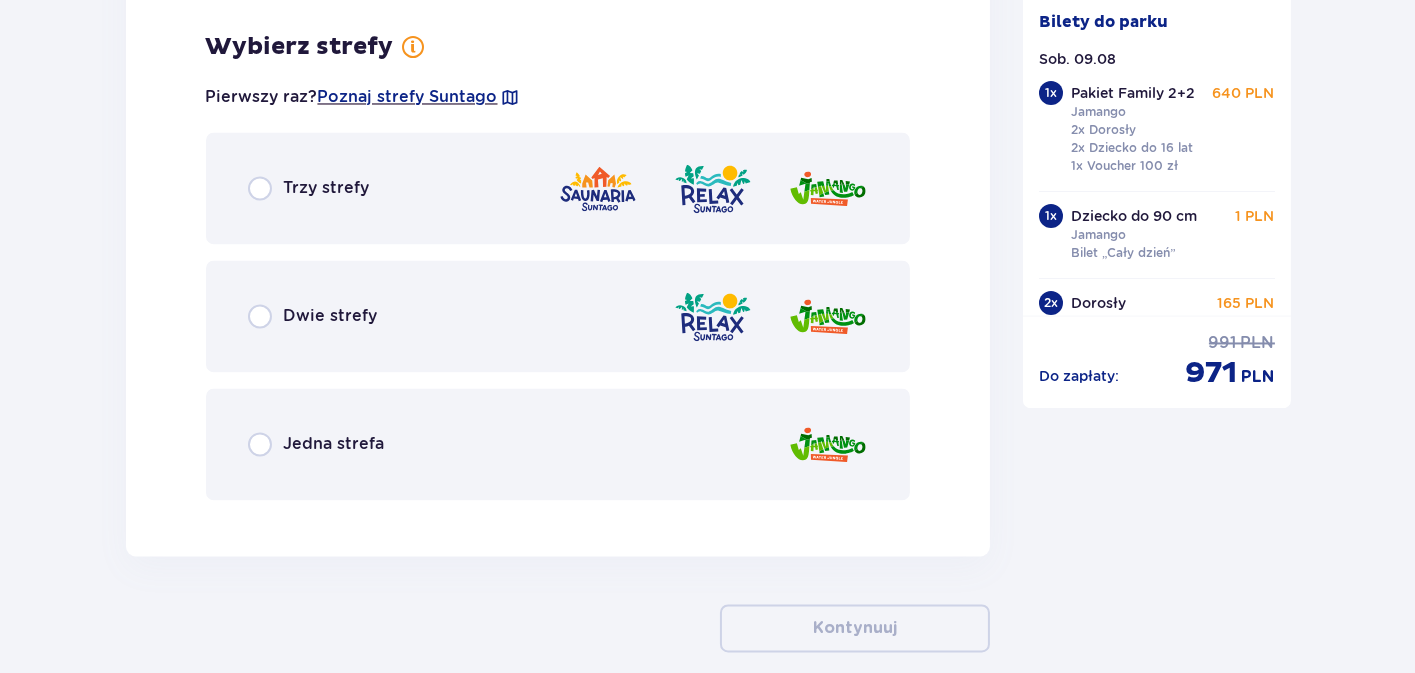 scroll, scrollTop: 6637, scrollLeft: 0, axis: vertical 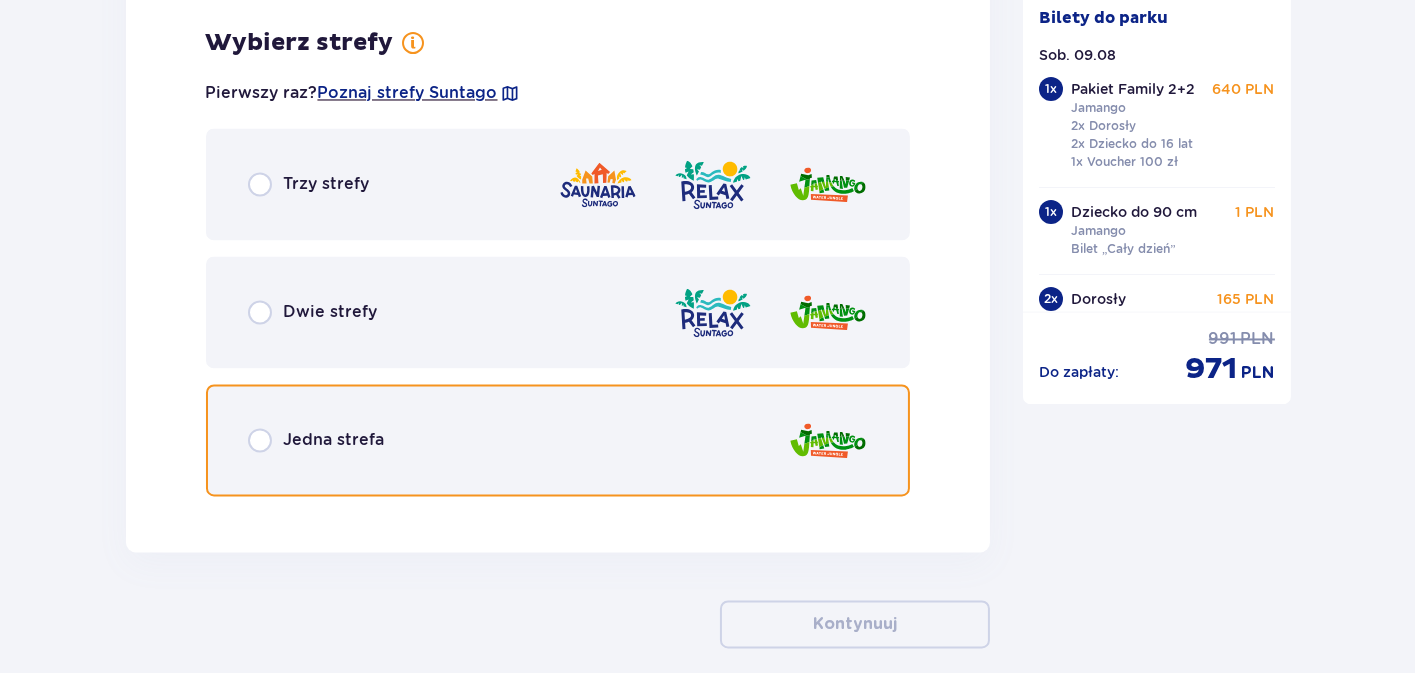 click at bounding box center (260, 440) 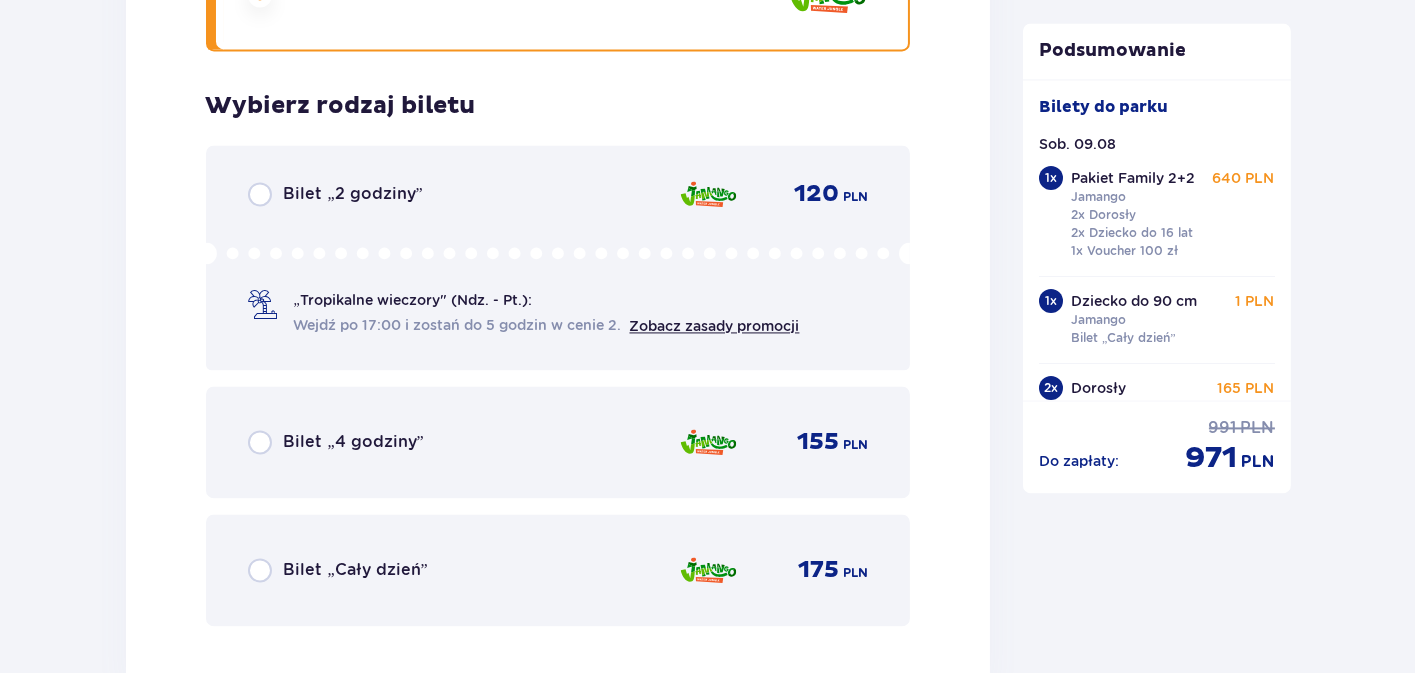 scroll, scrollTop: 7145, scrollLeft: 0, axis: vertical 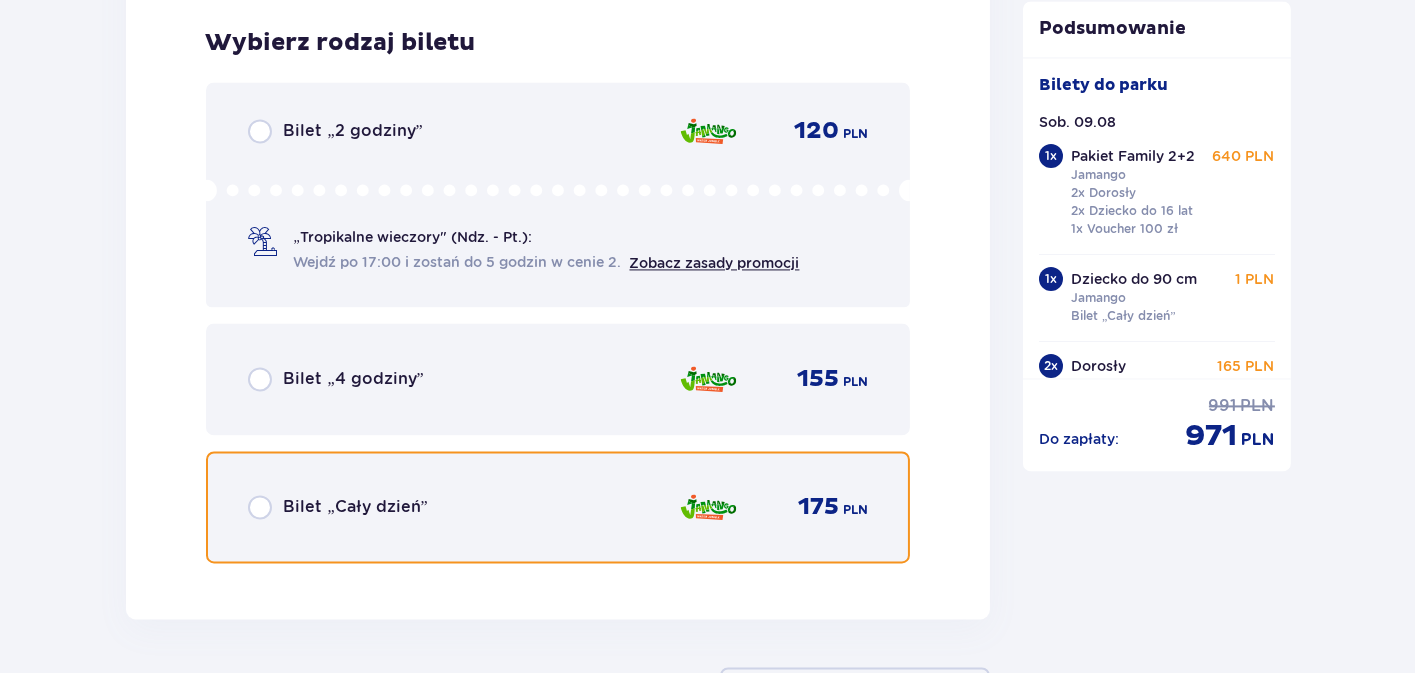 click at bounding box center (260, 507) 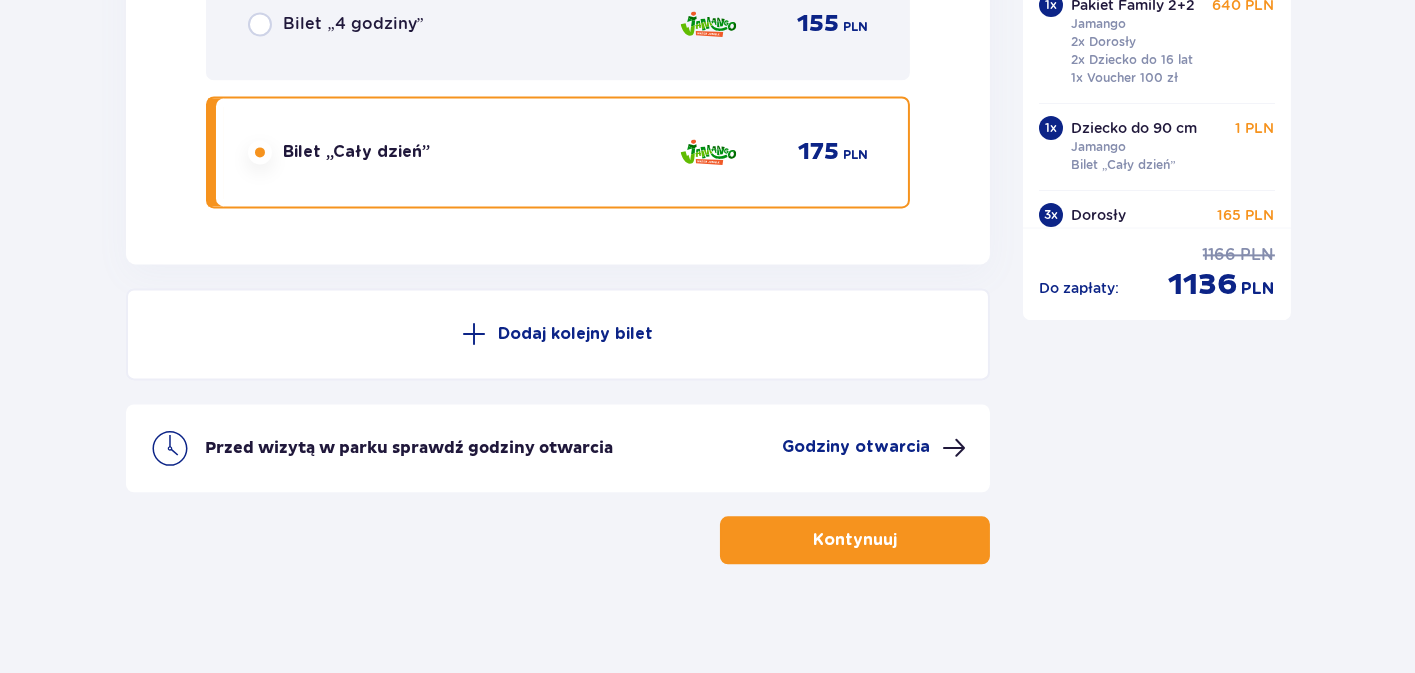 scroll, scrollTop: 7506, scrollLeft: 0, axis: vertical 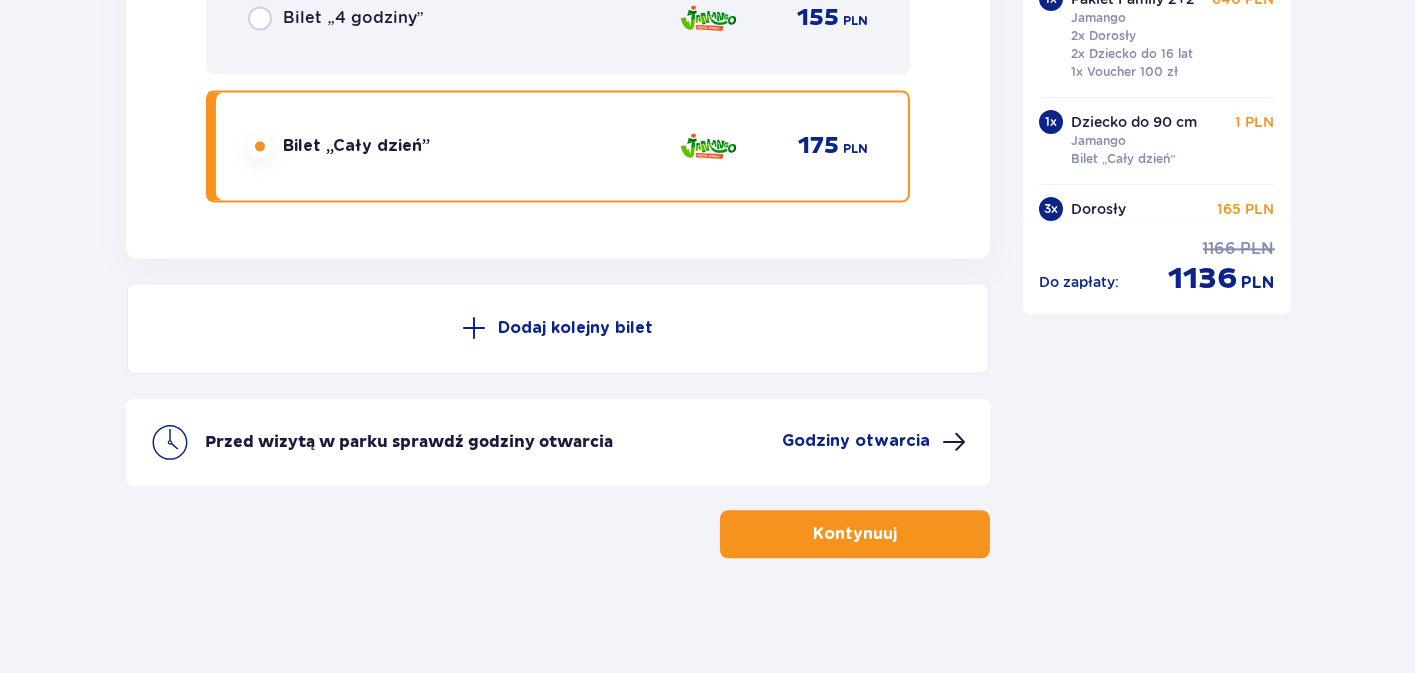 click on "Bilety Pomiń ten krok Znajdź bilety Kupuj bilety online, aby mieć gwarancję wejścia i korzystać z dedykowanych kas szybkiej obsługi. Długość pobytu 1 dzień Dłużej Data przyjazdu [DATE] Liczba osób 8 Oferta specjalna Pakiet Family 2+2    -  640 PLN Całodniowe bilety do strefy Jamango (2 dorosłych i 2 dzieci do 16 lat) Voucher 100 zł w cenie: do wykorzystania online lub na miejscu (np. w restauracji) Zasady oferty Kontynuuj Pakiet Family Usuń 2 x Bilet dorosły Strefa : Jamango Cały dzień 2 x Bilet dziecko do 16 lat Strefa : Jamango Cały dzień 1 x Voucher o wartości 100 zł Data ważności : [DATE] Cena pakietu : 640 PLN Pozostałe bilety Bilet   1 Usuń Wybierz typ gościa Dorosły 18 - 65 lat Dziecko do 90 cm Dziecko do 120 cm Dziecko do 16 lat Nastolatek 16 - 18 lat Senior 65+ lat W ciąży Z niepełno­sprawnością Wybierz strefy Pierwszy raz?  Poznaj strefy Suntago Jedna strefa Wybierz rodzaj biletu Bilet „2 godziny” 1 PLN „Tropikalne wieczory" (Ndz. - Pt.): 1 PLN 1" at bounding box center (707, -3336) 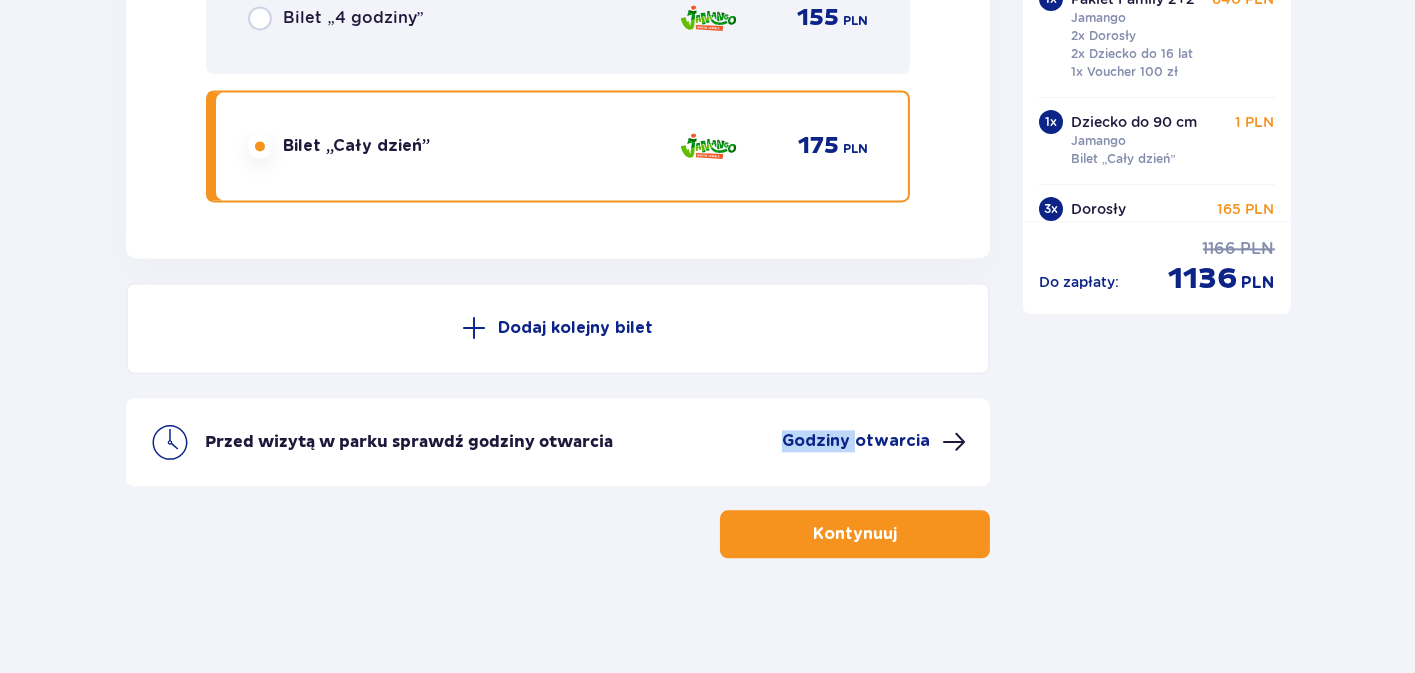 click on "Przed wizytą w parku sprawdź godziny otwarcia Godziny otwarcia" at bounding box center (558, 442) 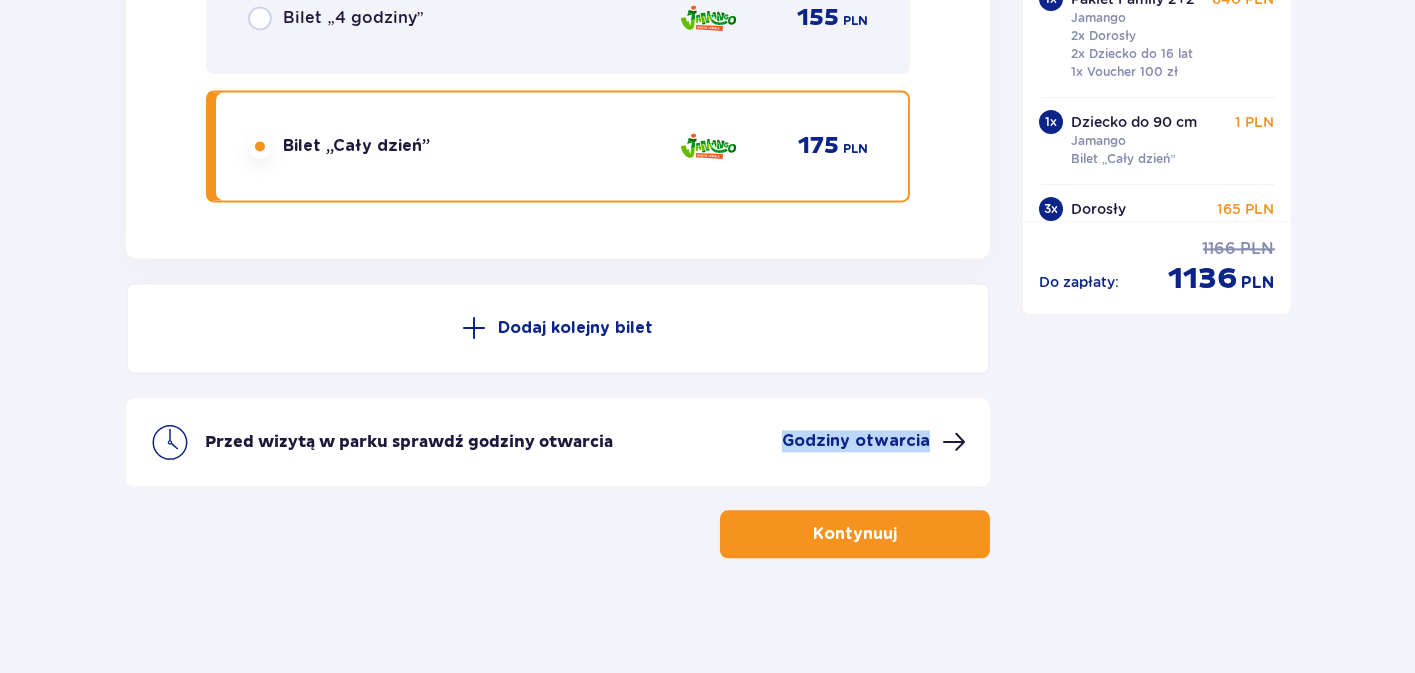 click on "Przed wizytą w parku sprawdź godziny otwarcia Godziny otwarcia" at bounding box center [558, 442] 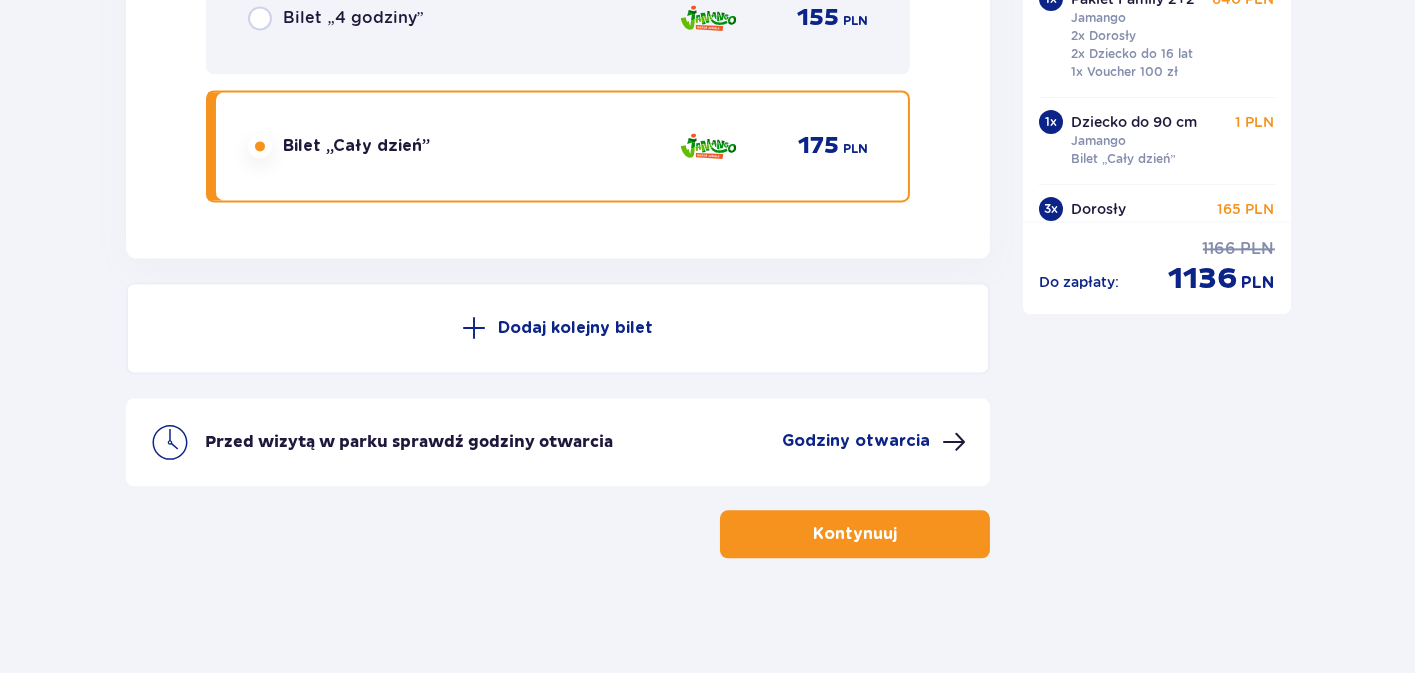 drag, startPoint x: 896, startPoint y: 449, endPoint x: 951, endPoint y: 681, distance: 238.43028 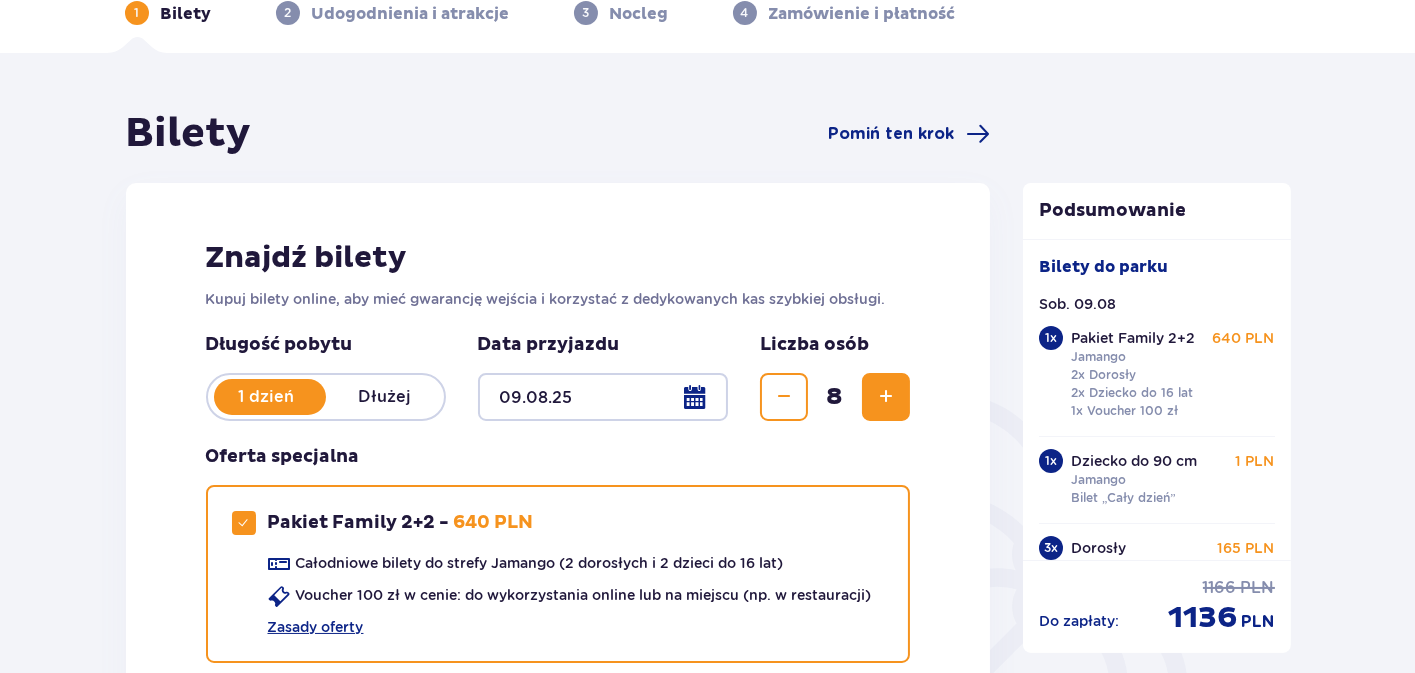scroll, scrollTop: 0, scrollLeft: 0, axis: both 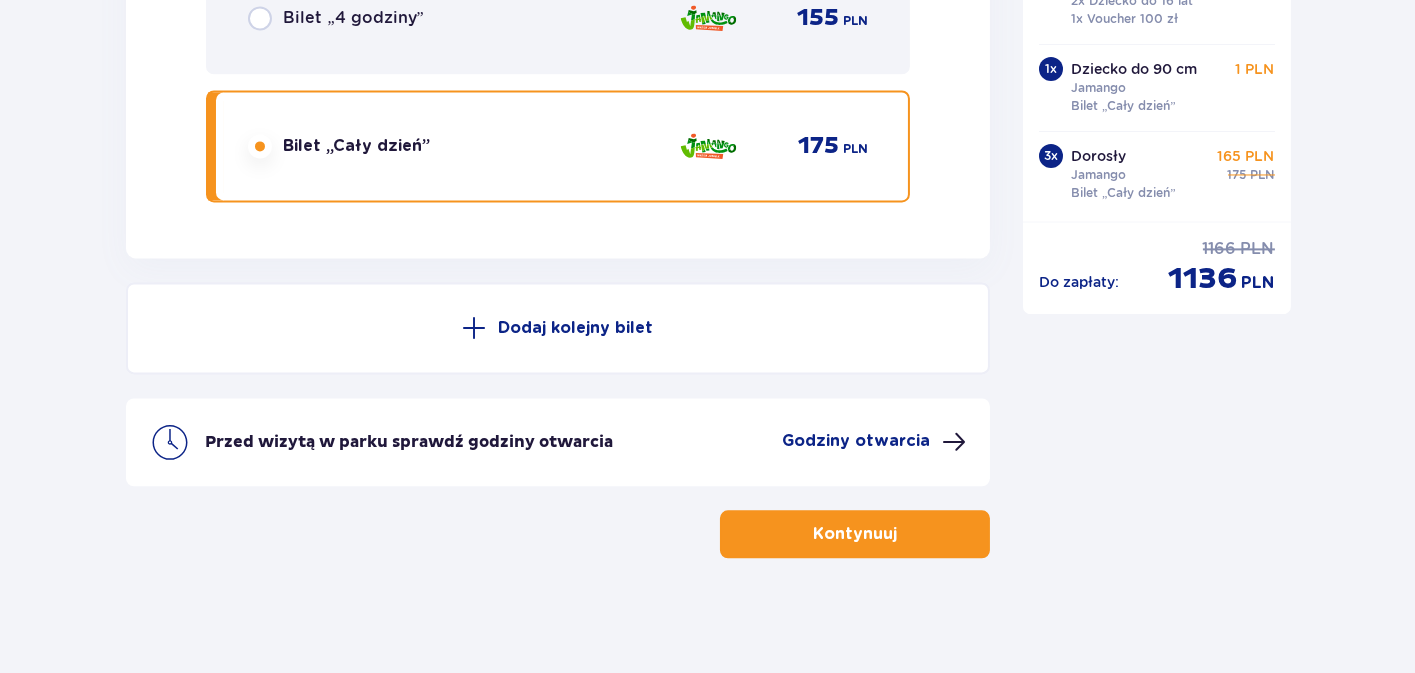 click on "Kontynuuj" at bounding box center [855, 534] 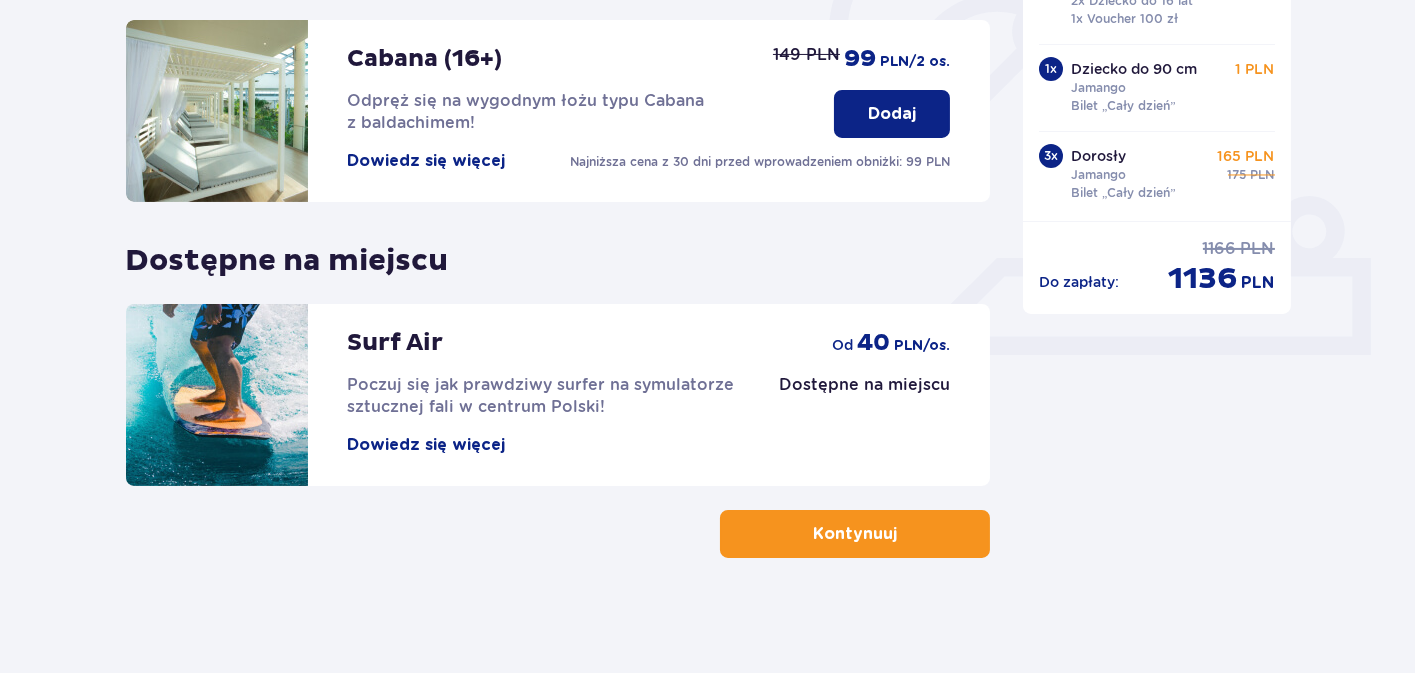 scroll, scrollTop: 682, scrollLeft: 0, axis: vertical 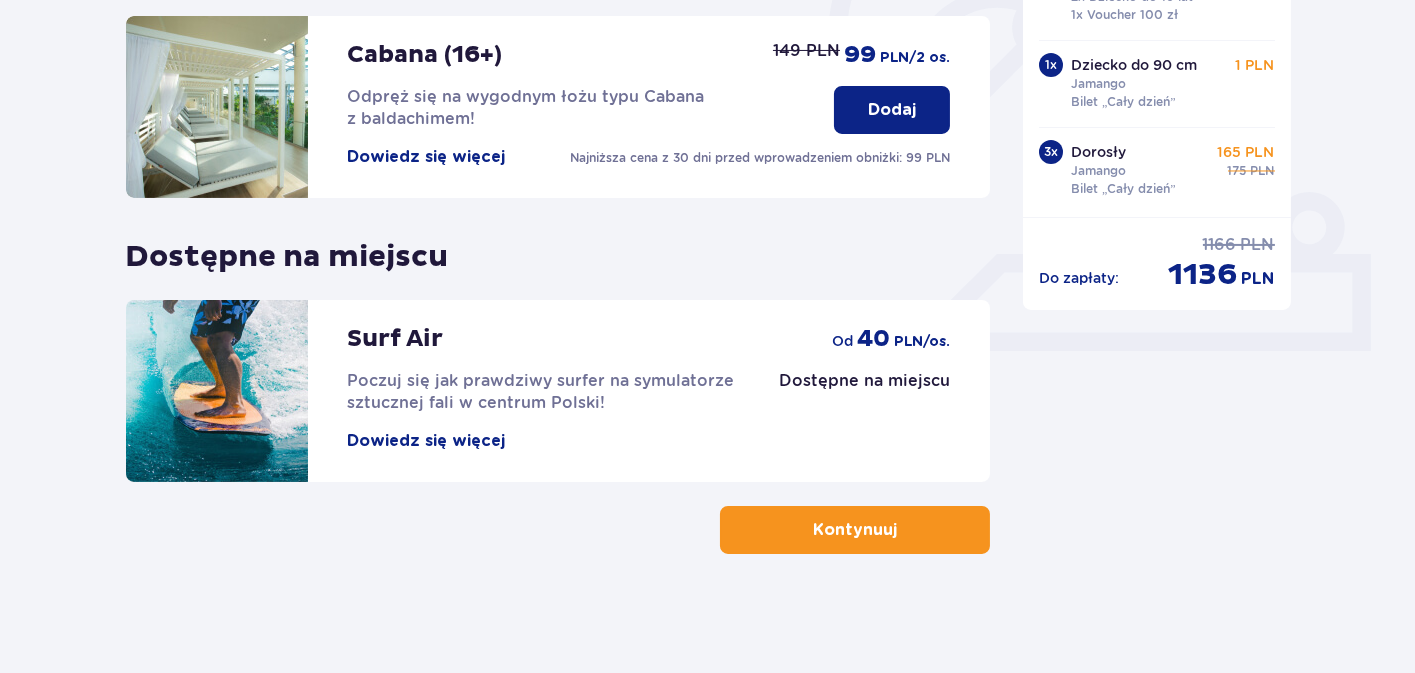 click on "Kontynuuj" at bounding box center [855, 530] 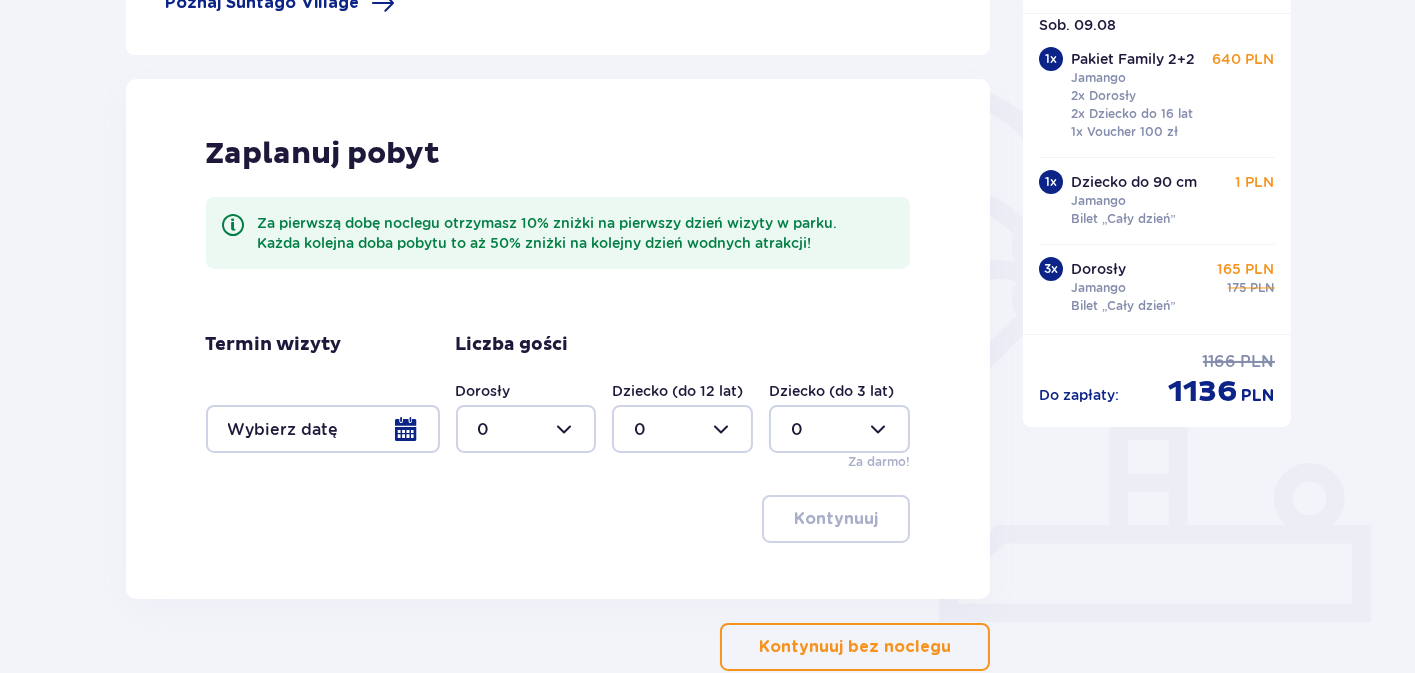 scroll, scrollTop: 528, scrollLeft: 0, axis: vertical 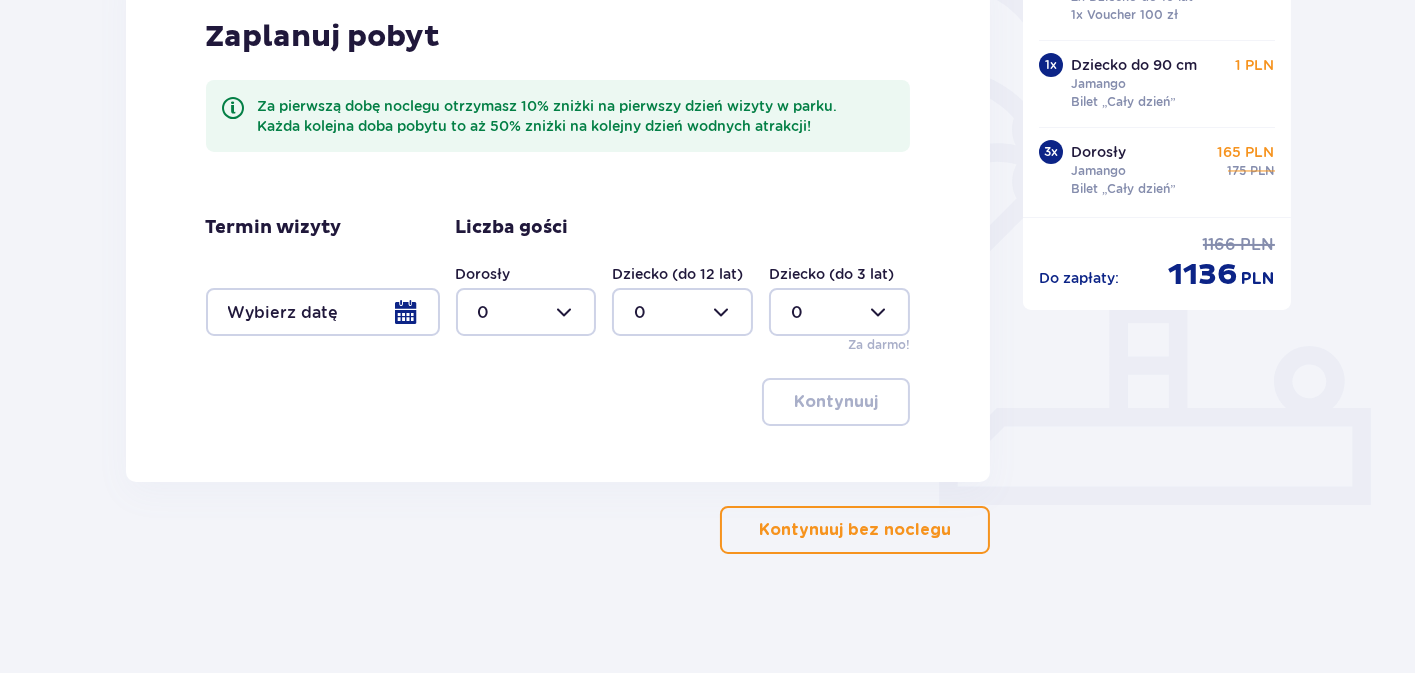 click on "Kontynuuj bez noclegu" at bounding box center [855, 530] 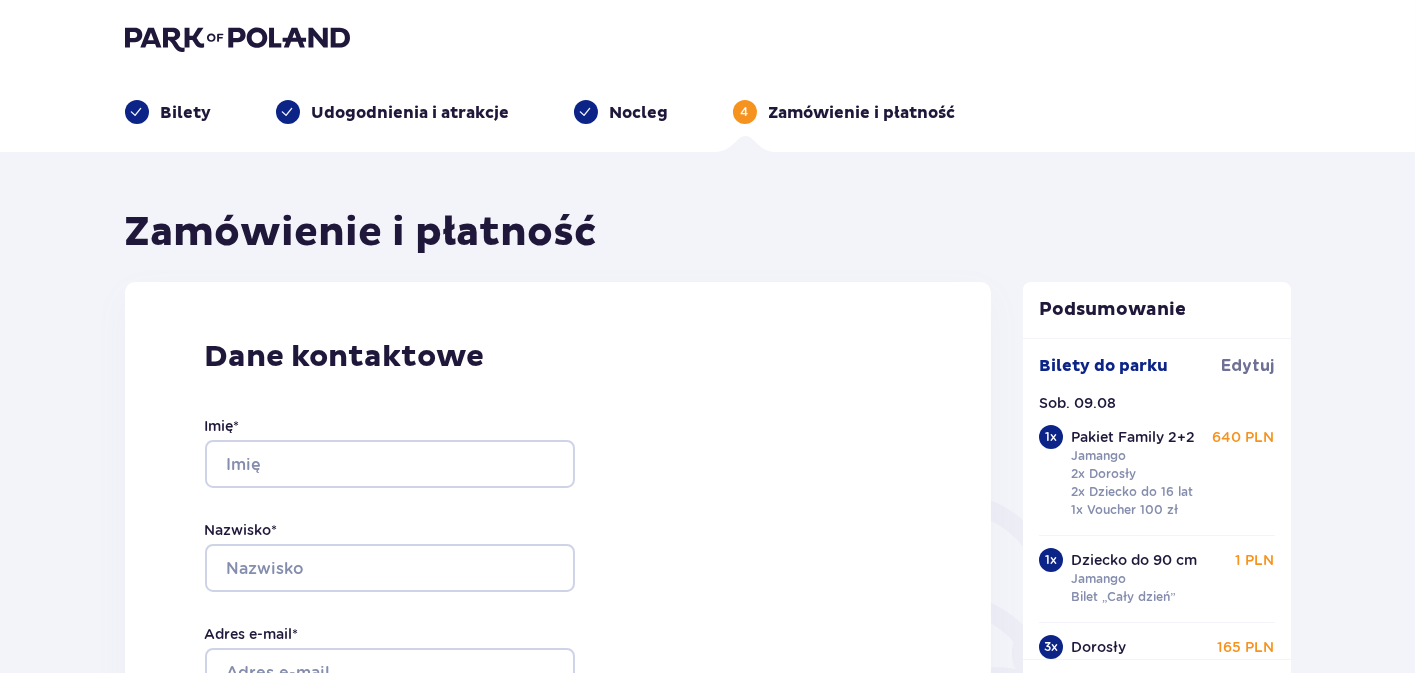scroll, scrollTop: 0, scrollLeft: 0, axis: both 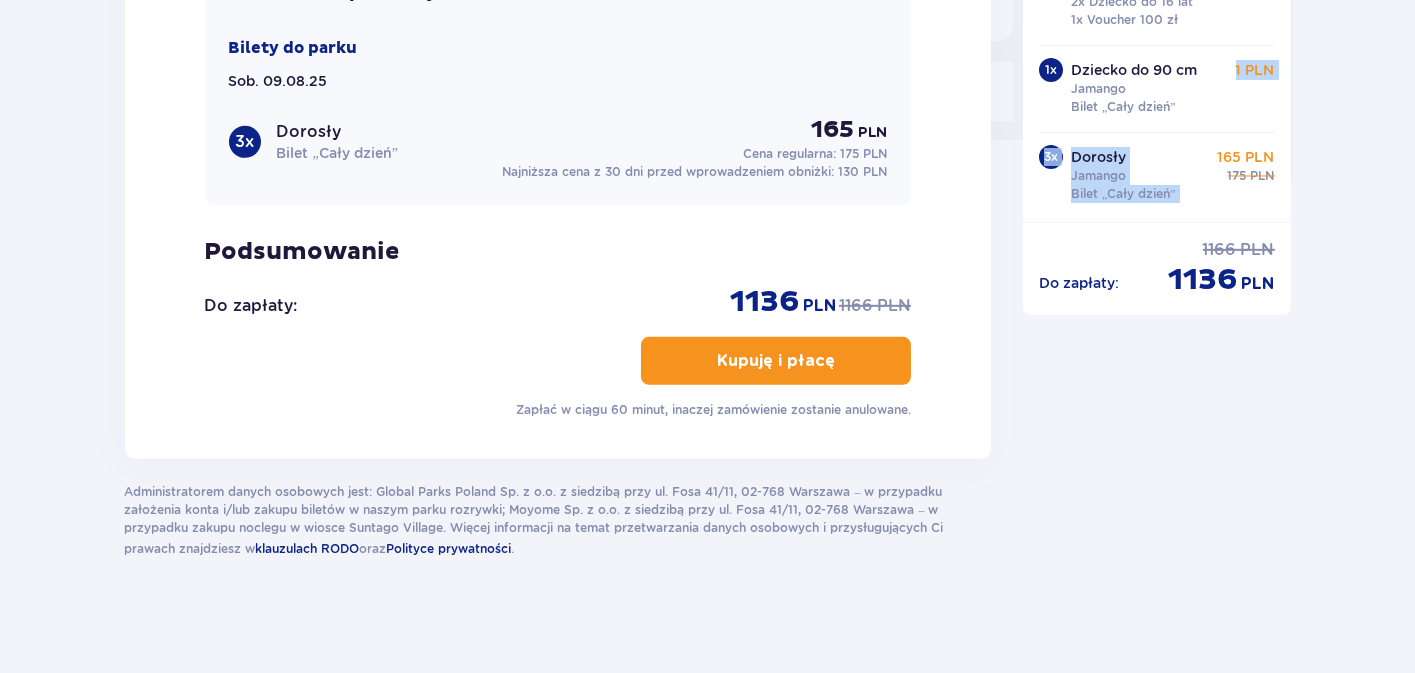 drag, startPoint x: 1228, startPoint y: 43, endPoint x: 1196, endPoint y: 130, distance: 92.69843 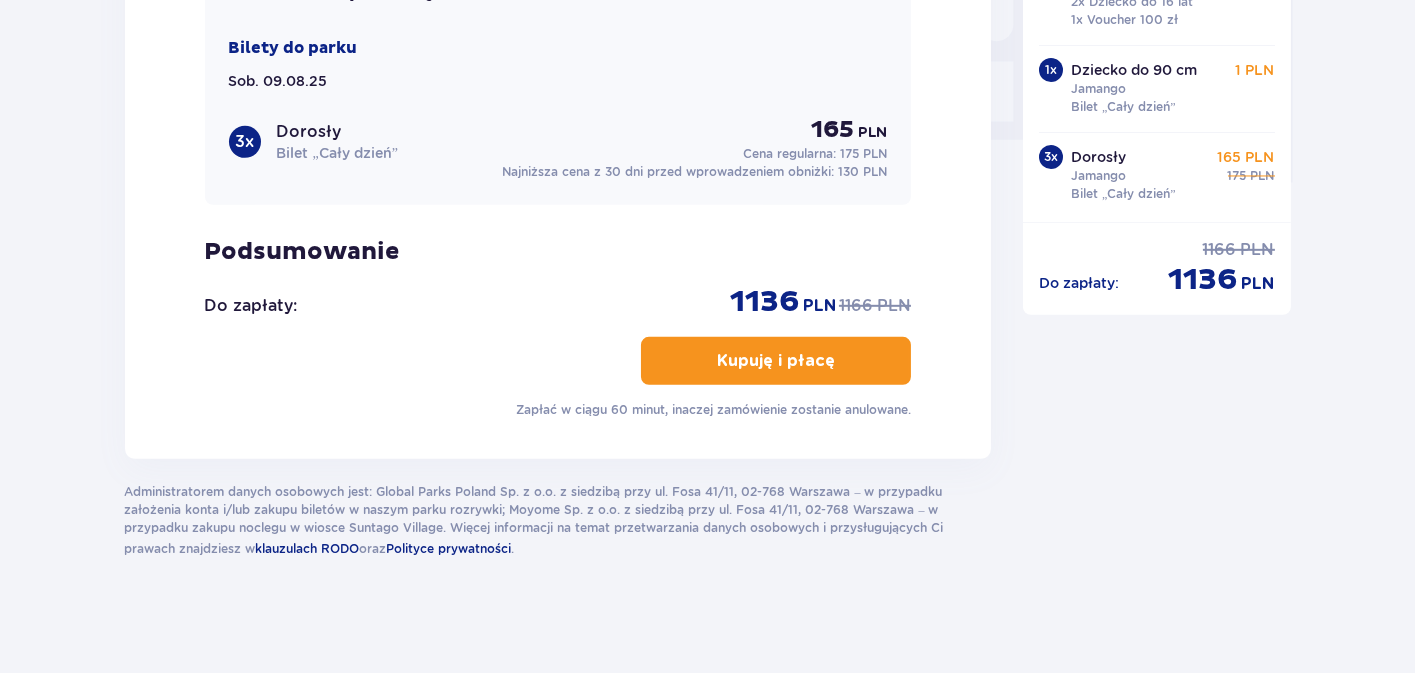 click on "Podsumowanie Bilety do parku Edytuj Sob. [DATE]   1 x Pakiet Family 2+2 Jamango 2x Dorosły 2x Dziecko do 16 lat 1x Voucher 100 zł 640 PLN 1 x Dziecko do 90 cm Jamango Bilet „Cały dzień” 1 PLN 3 x Dorosły Jamango Bilet „Cały dzień” 165 PLN 175 PLN Do zapłaty : 1166 PLN 1136 PLN" at bounding box center (1157, -602) 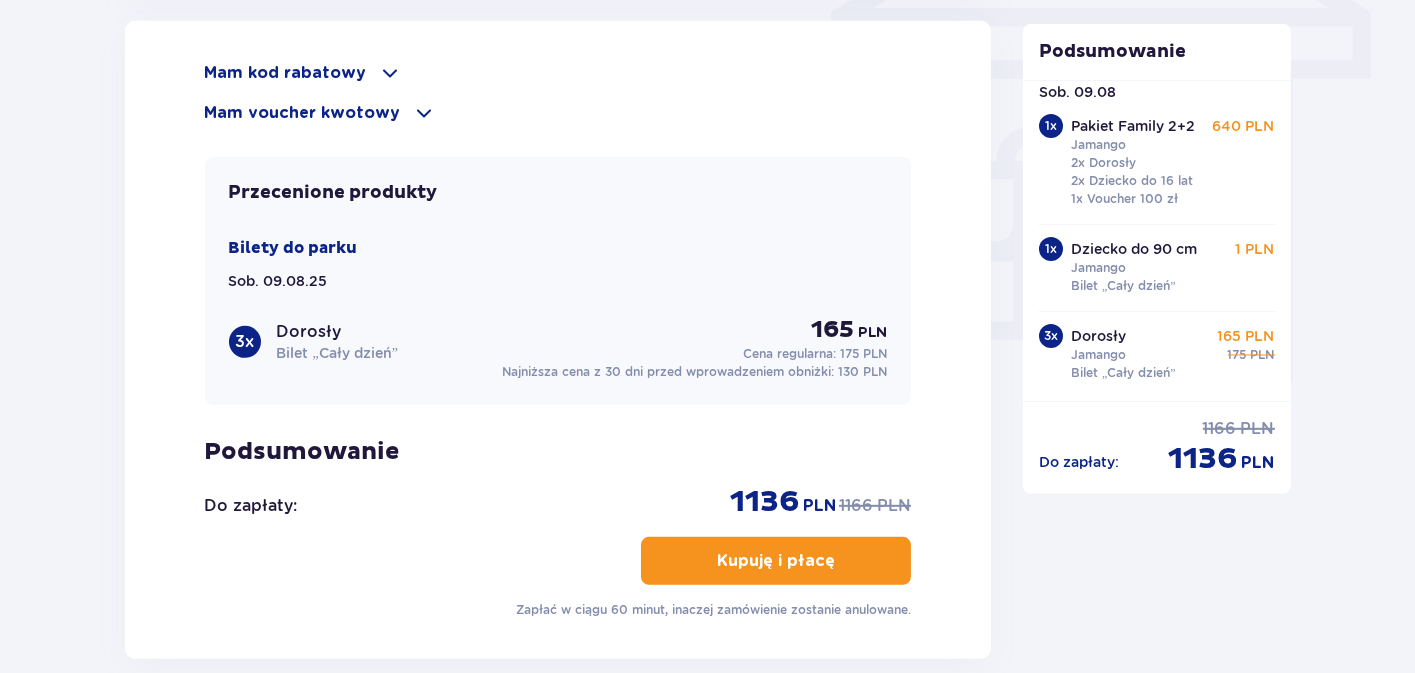 scroll, scrollTop: 1674, scrollLeft: 0, axis: vertical 